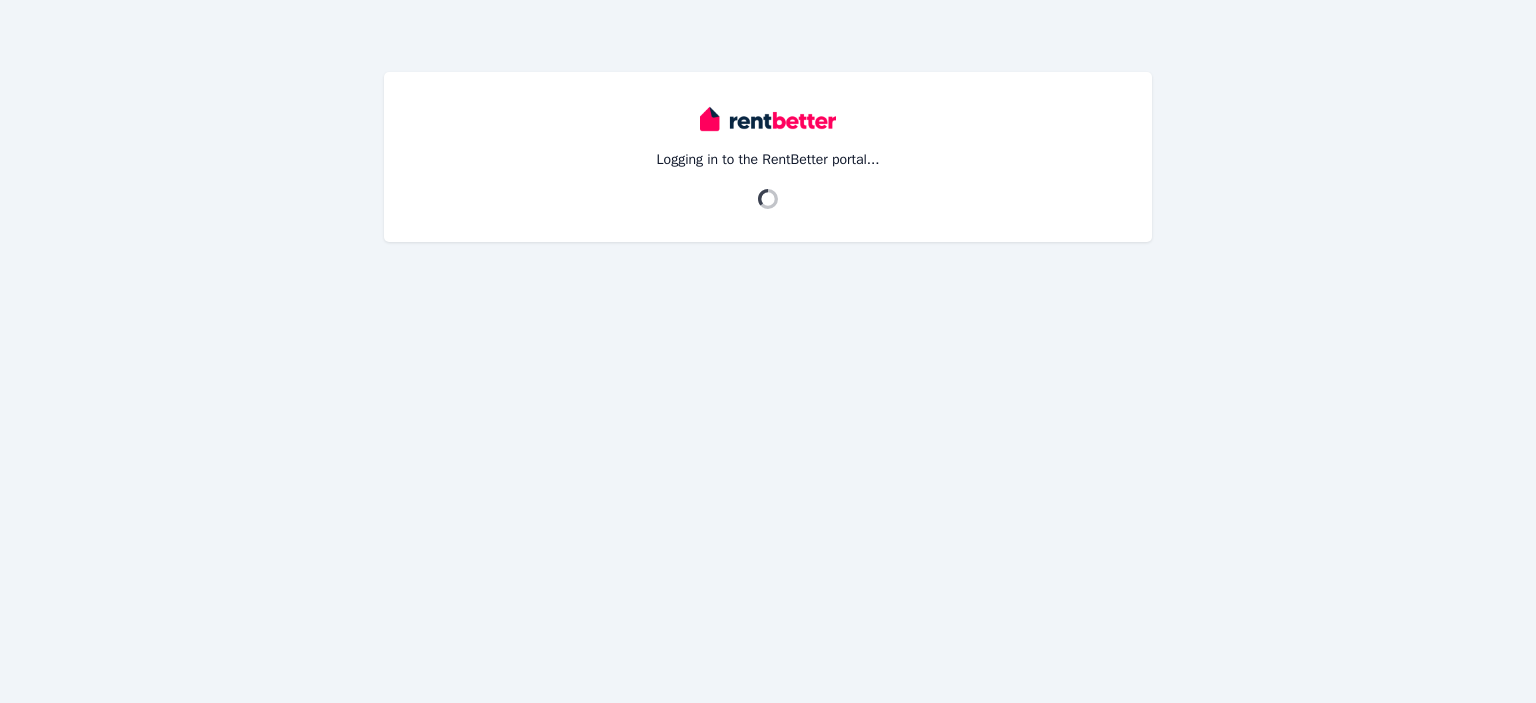 scroll, scrollTop: 0, scrollLeft: 0, axis: both 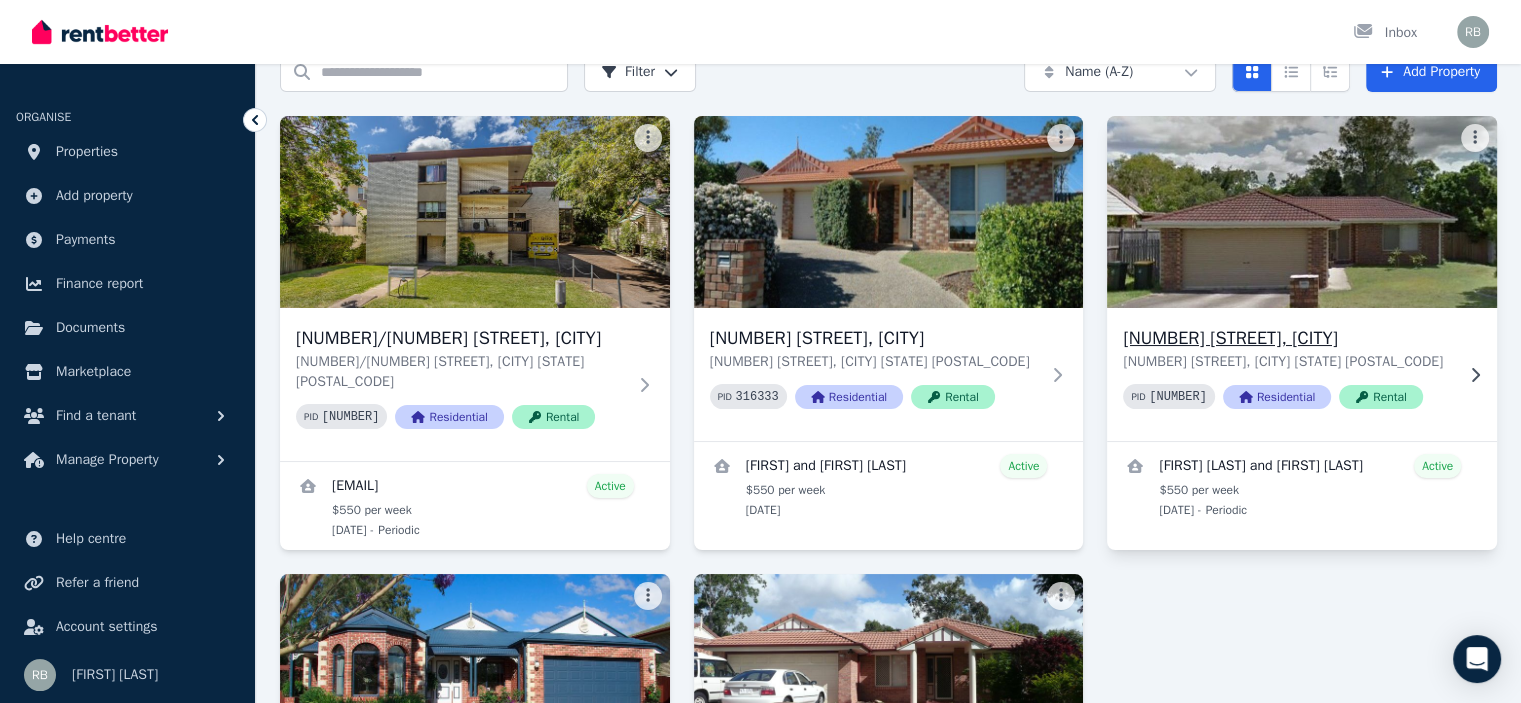 click at bounding box center [1302, 212] 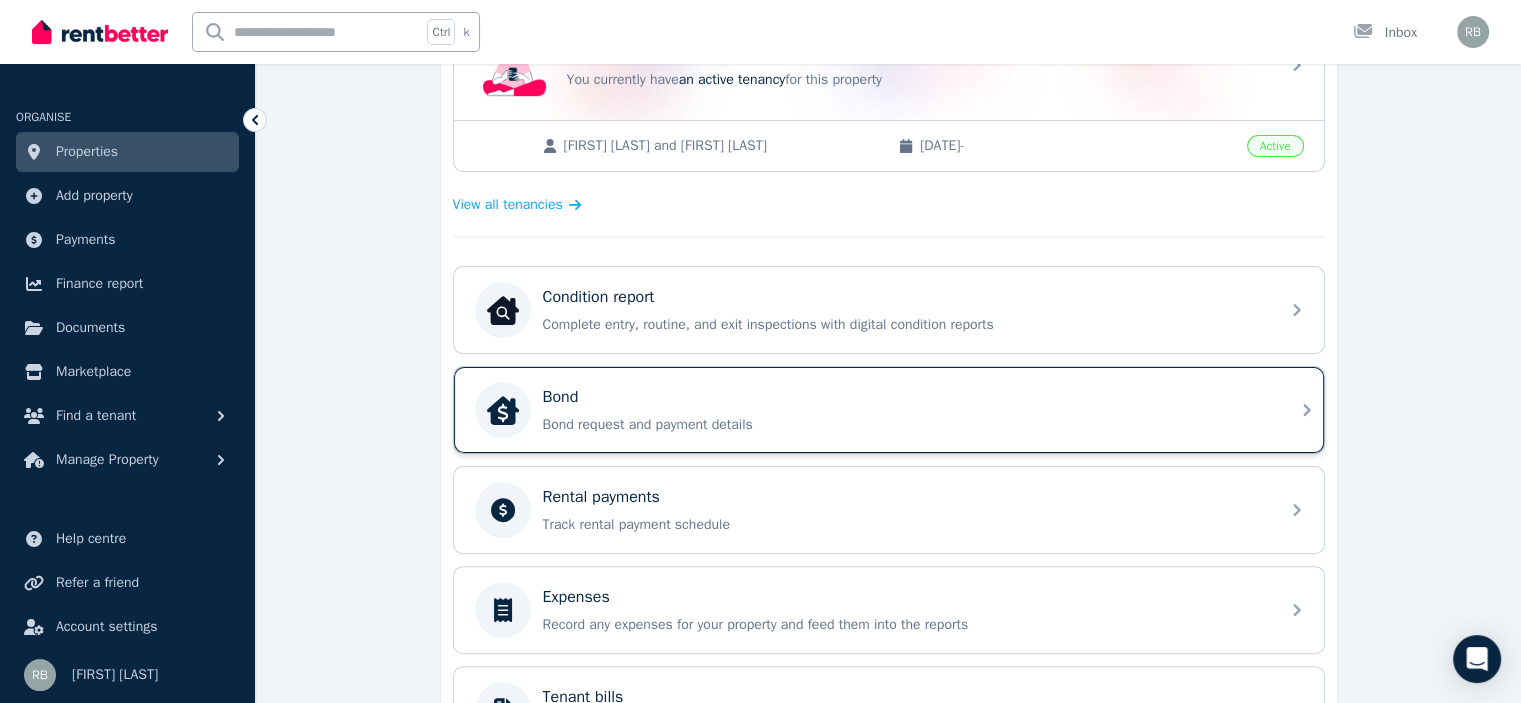 scroll, scrollTop: 500, scrollLeft: 0, axis: vertical 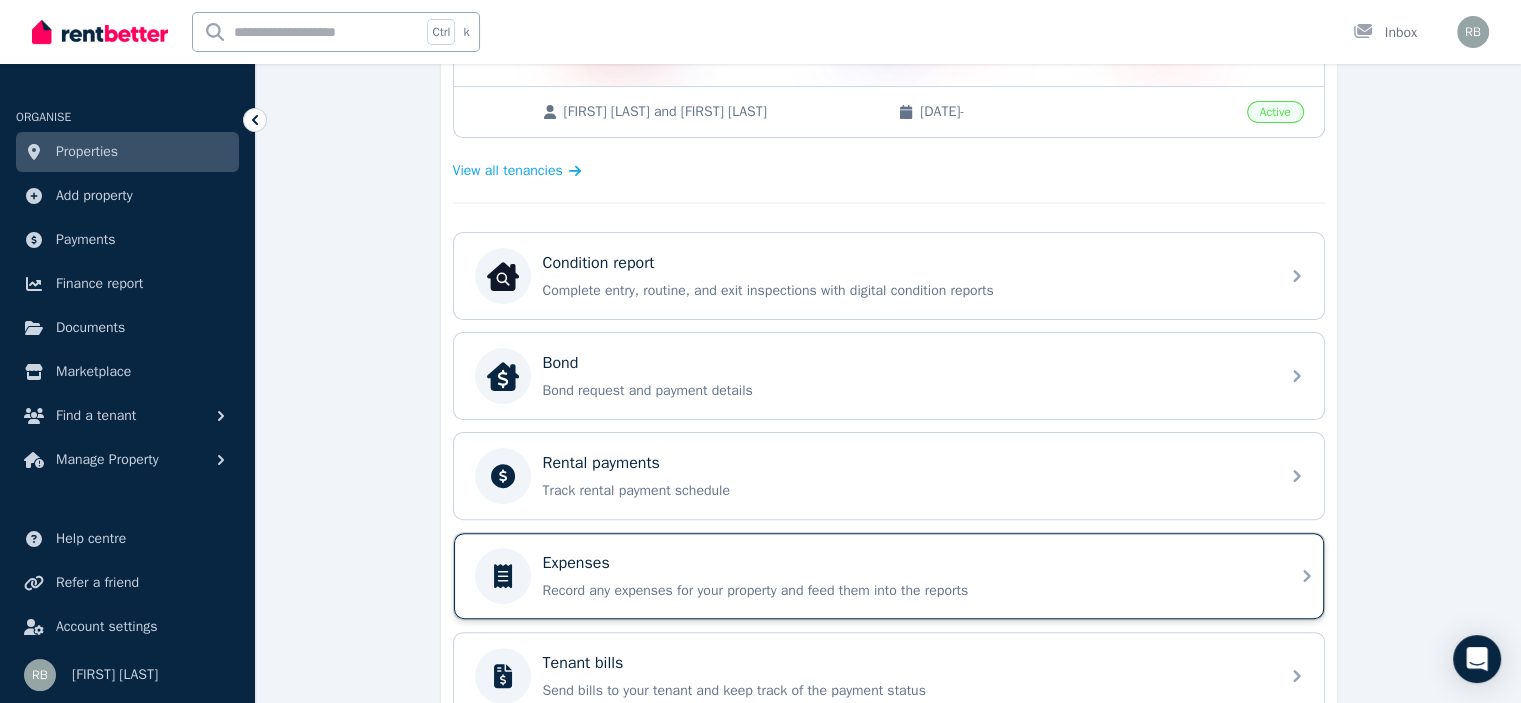 click on "Expenses" at bounding box center (576, 563) 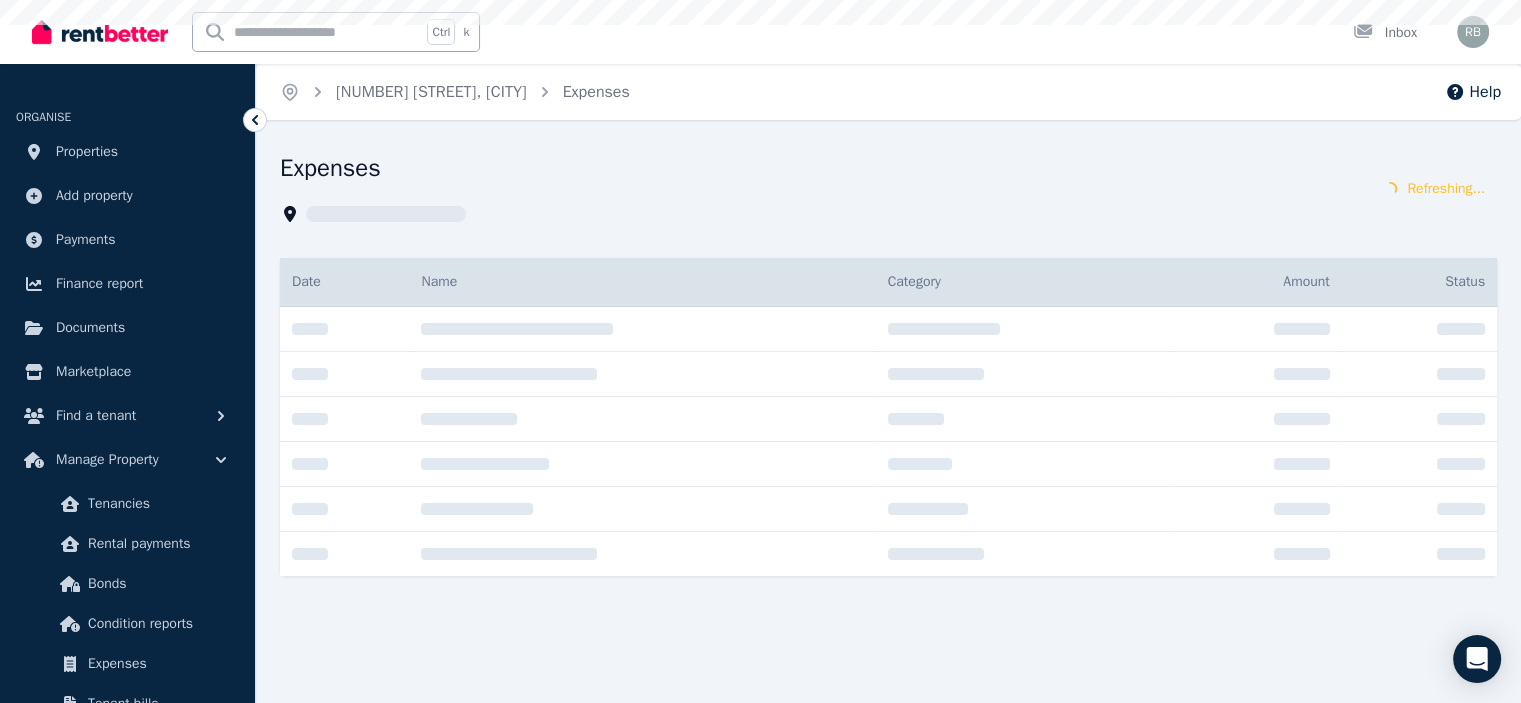 scroll, scrollTop: 0, scrollLeft: 0, axis: both 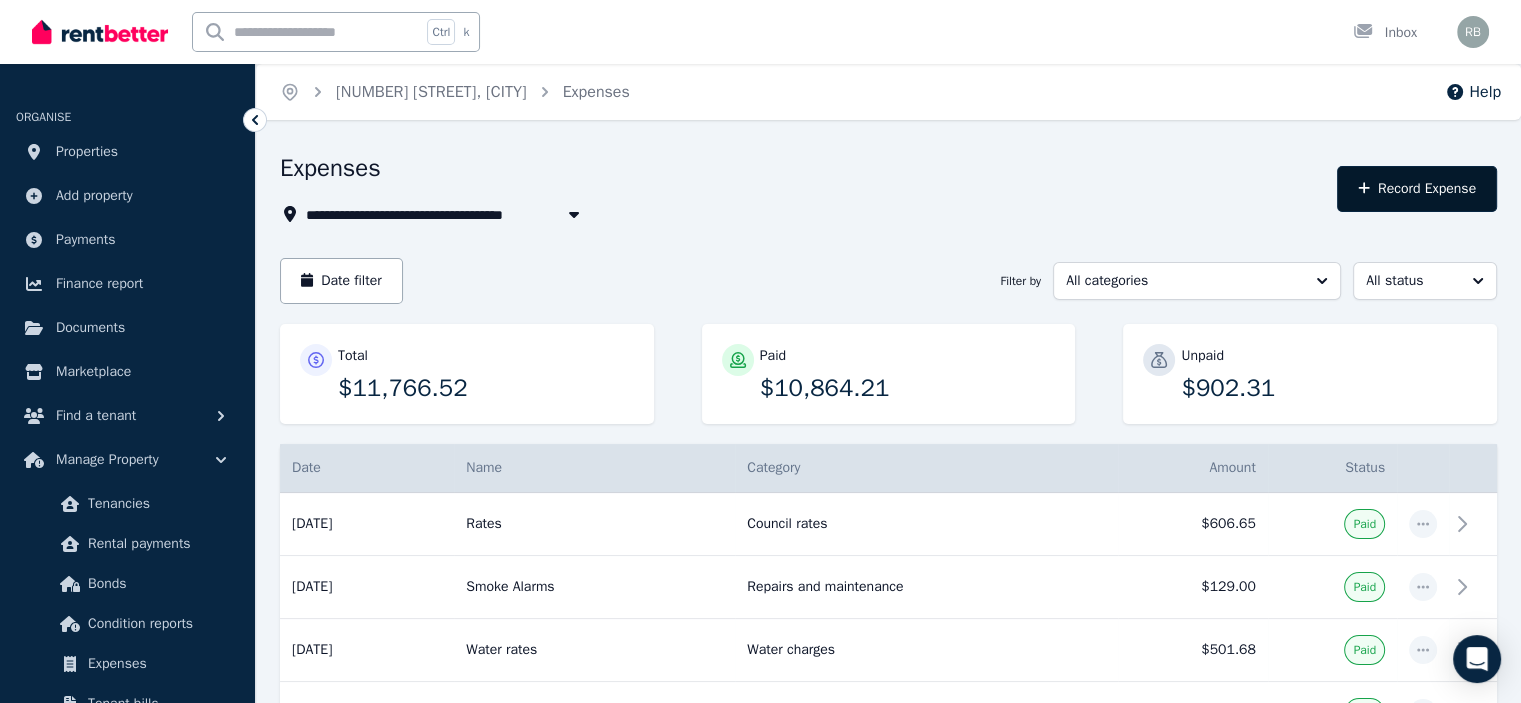 click on "Record Expense" at bounding box center [1417, 189] 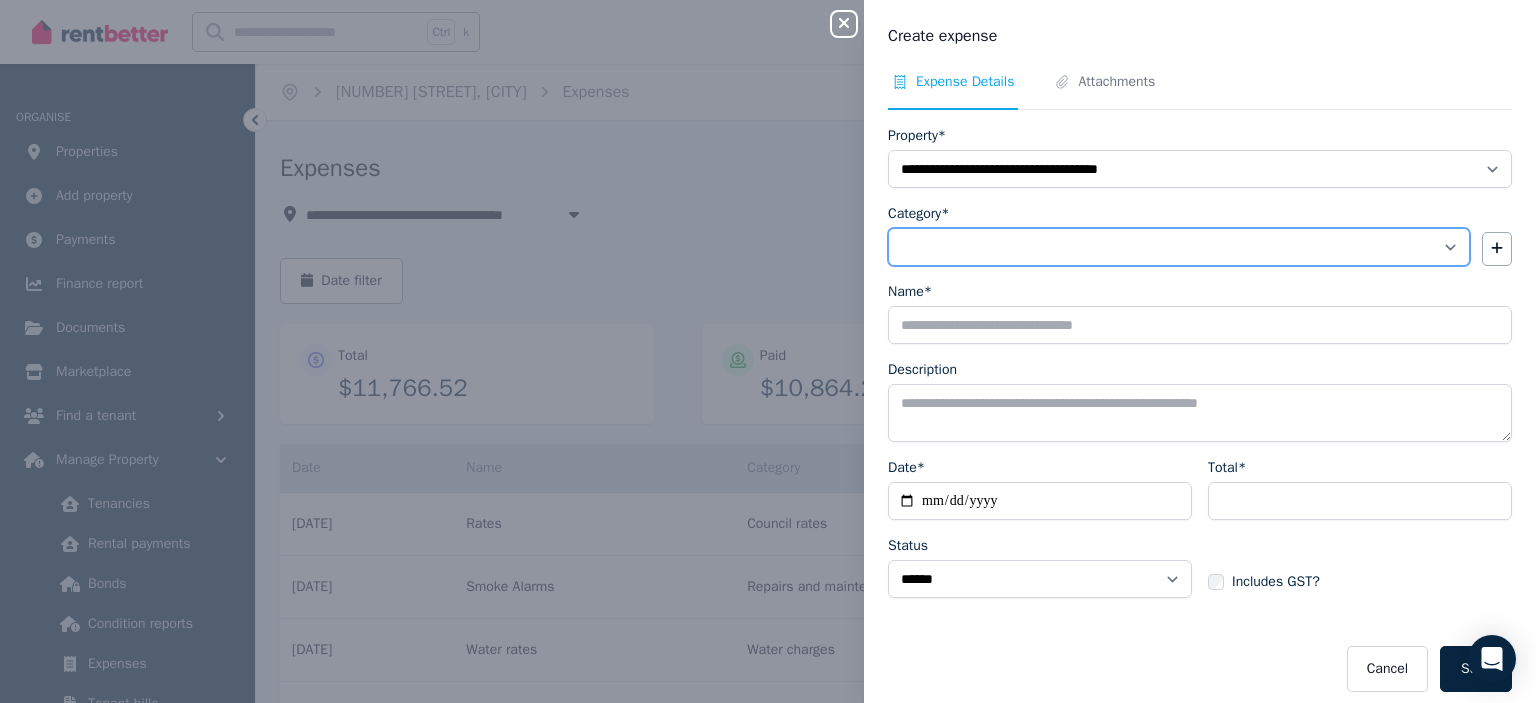 click on "**********" at bounding box center (1179, 247) 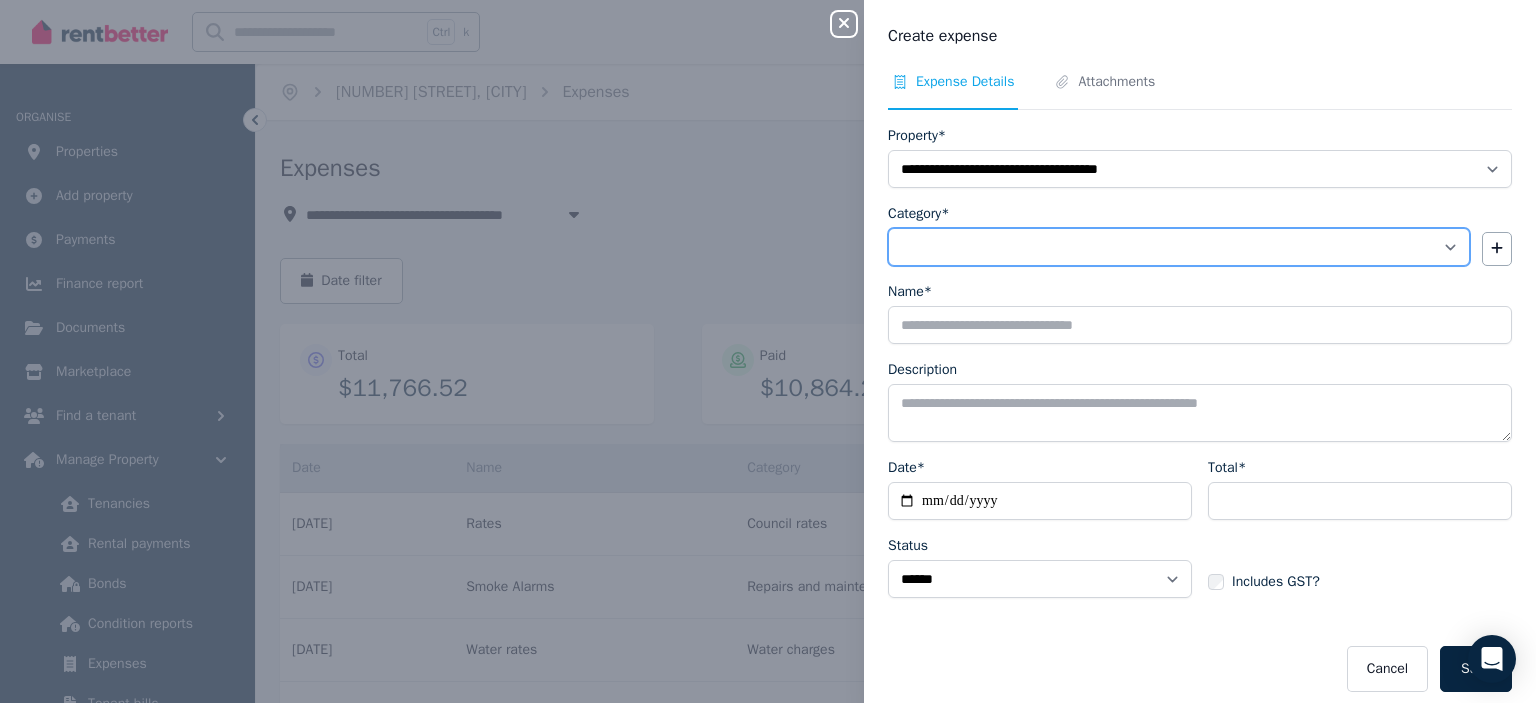 select on "**********" 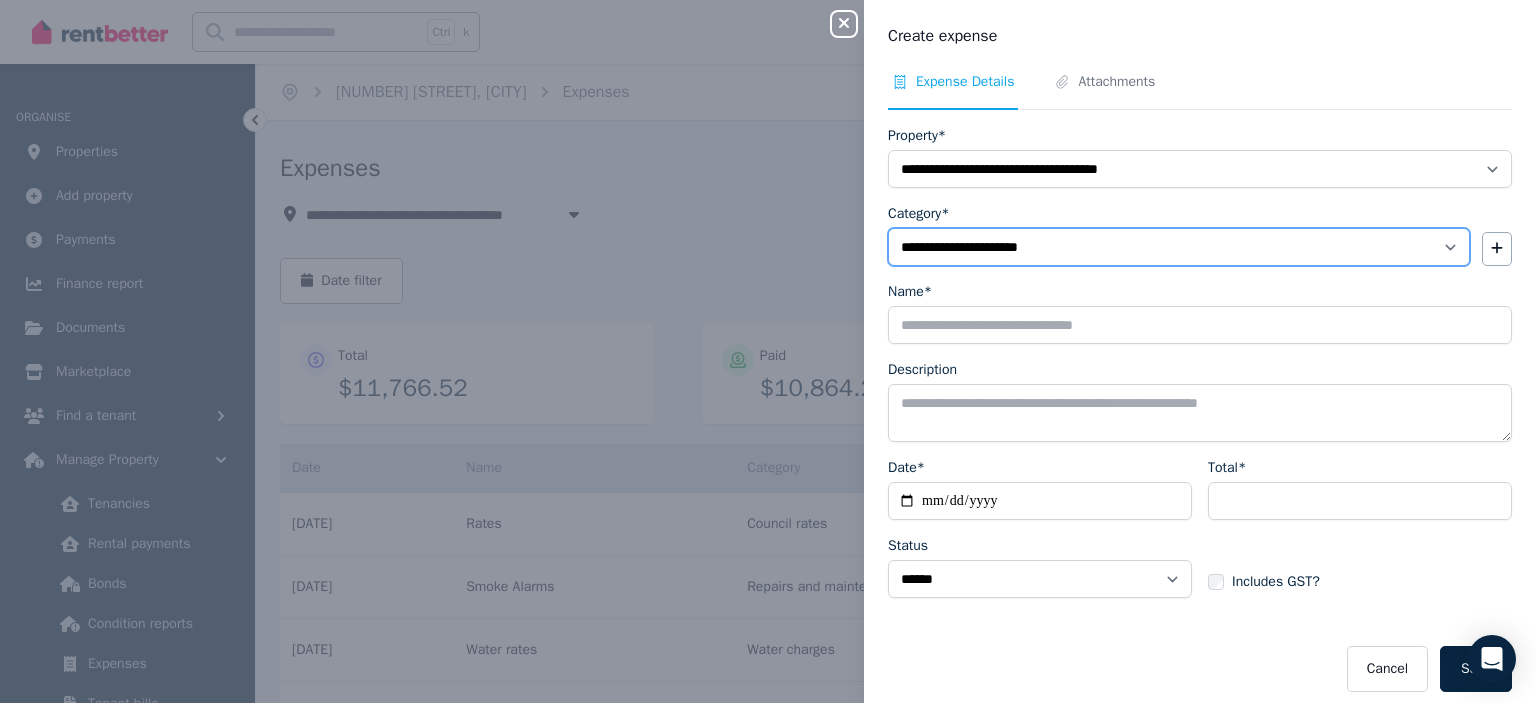 click on "**********" at bounding box center (1179, 247) 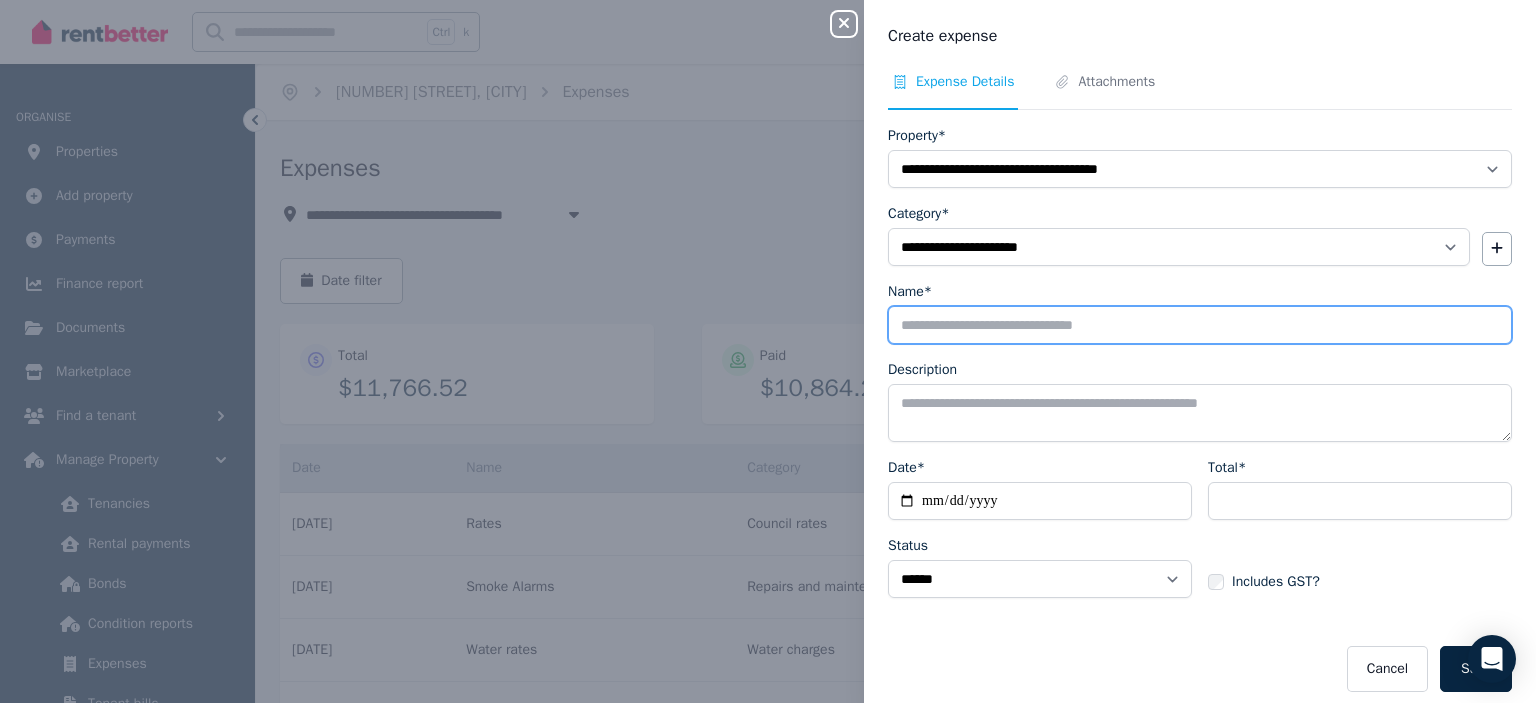 click on "Name*" at bounding box center (1200, 325) 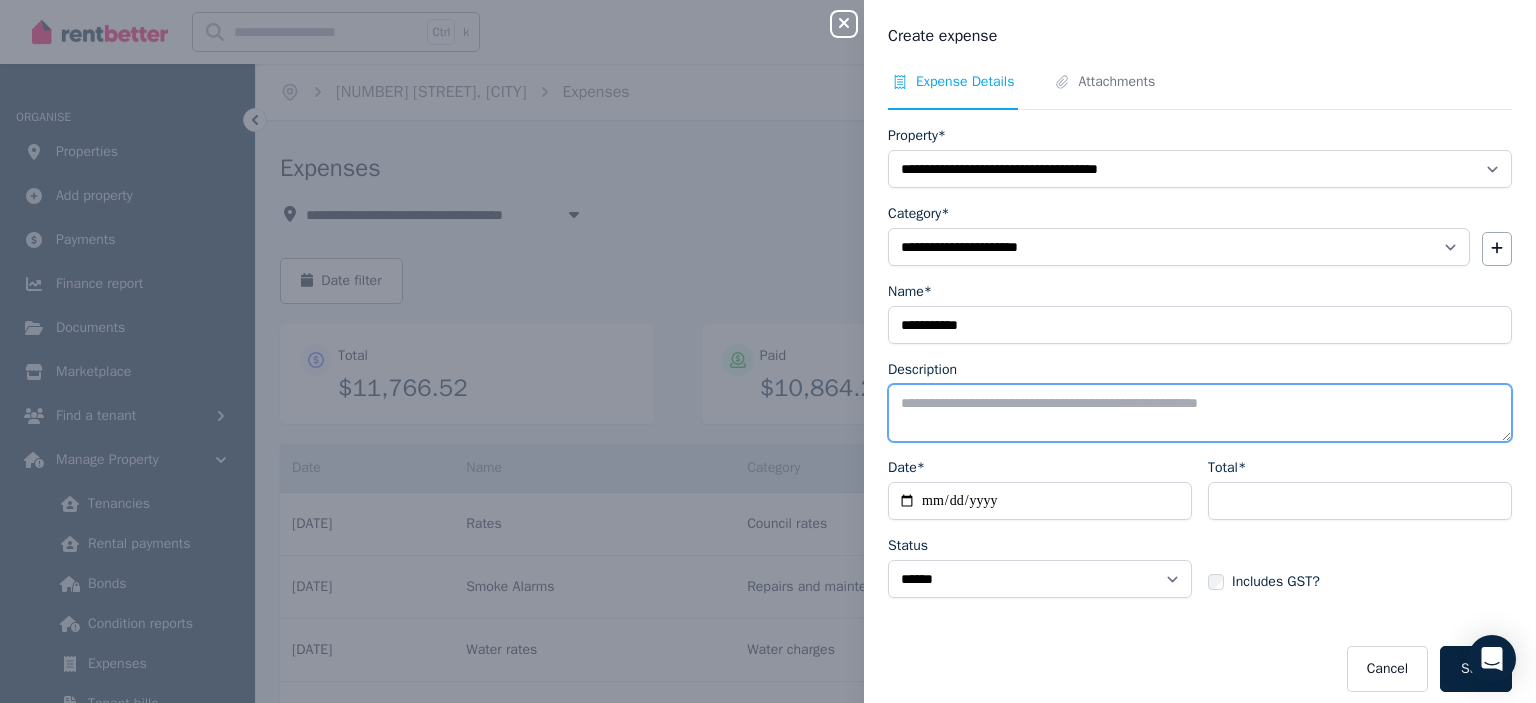 click on "Description" at bounding box center (1200, 413) 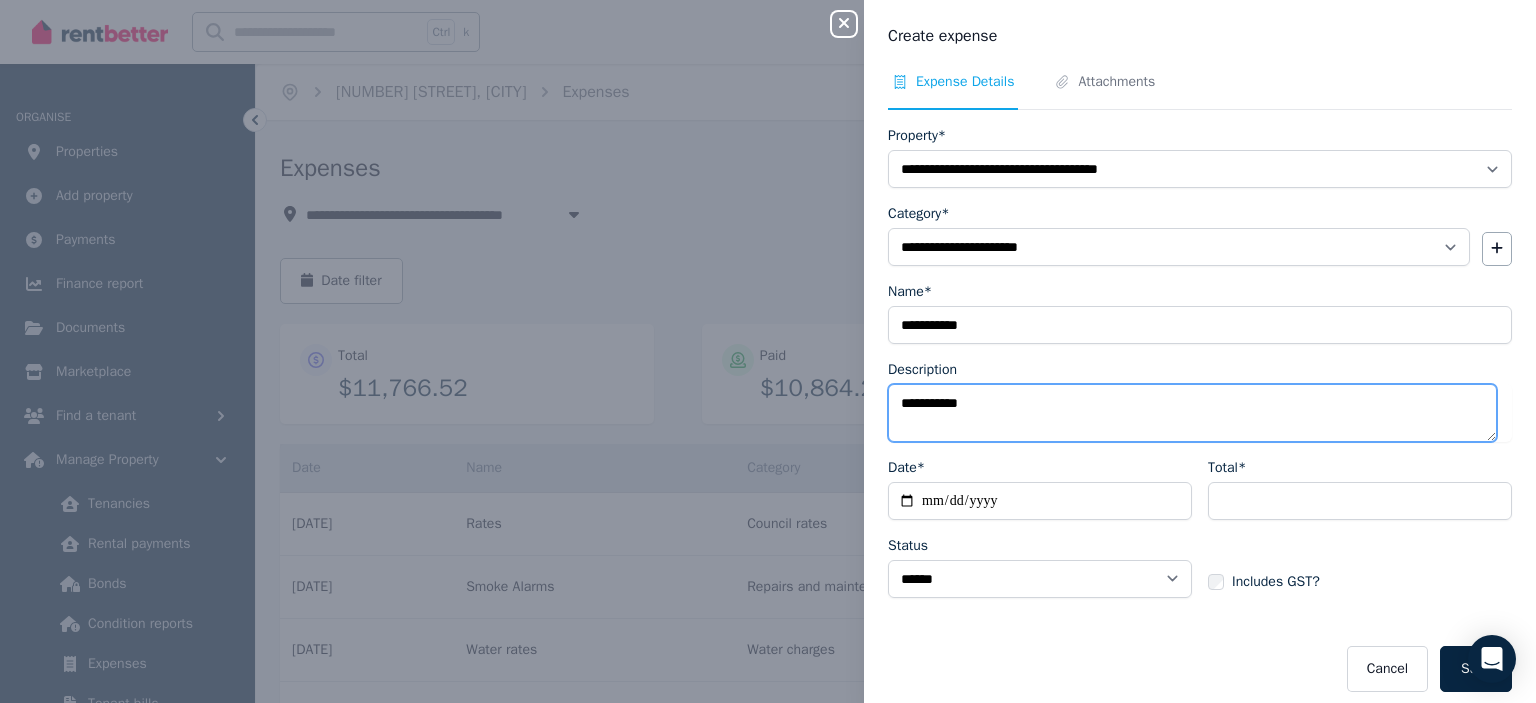 type on "**********" 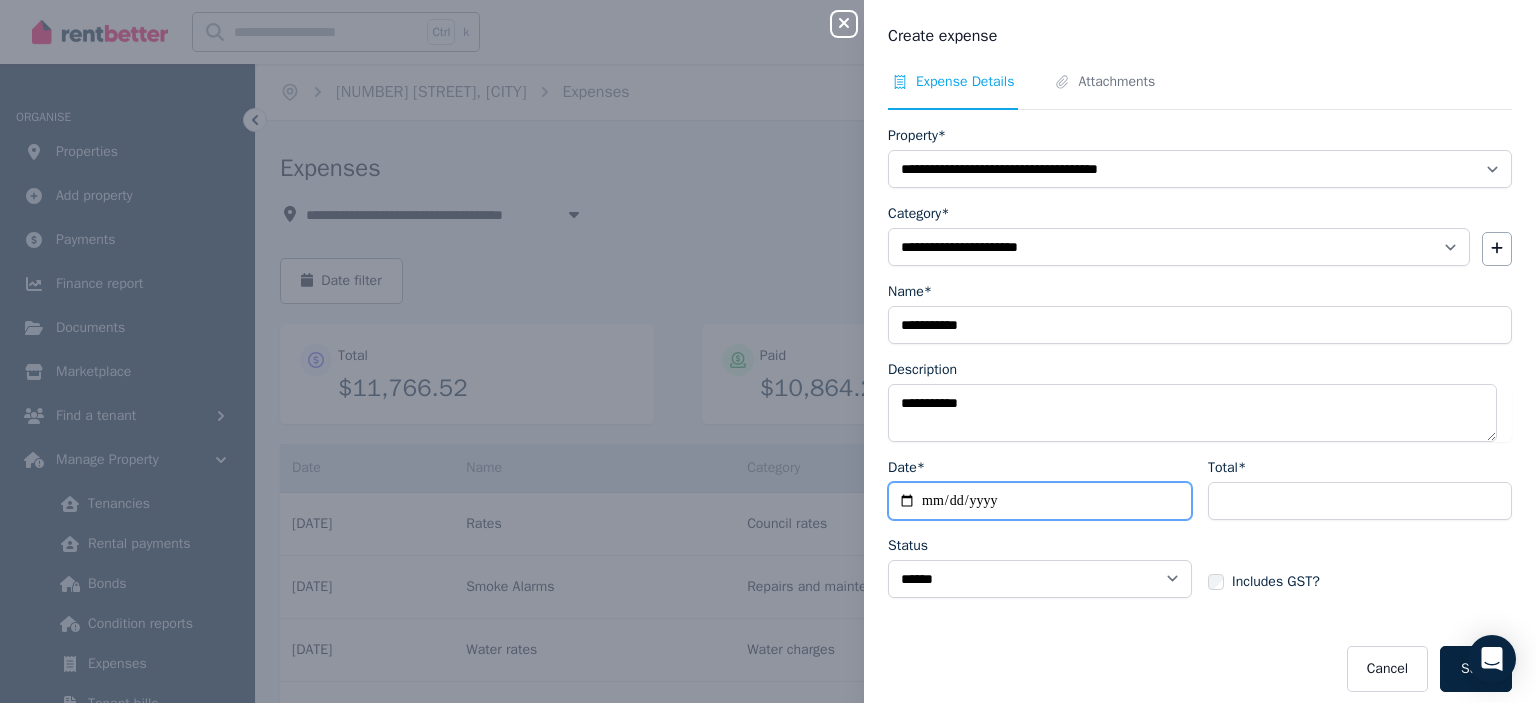 click on "Date*" at bounding box center [1040, 501] 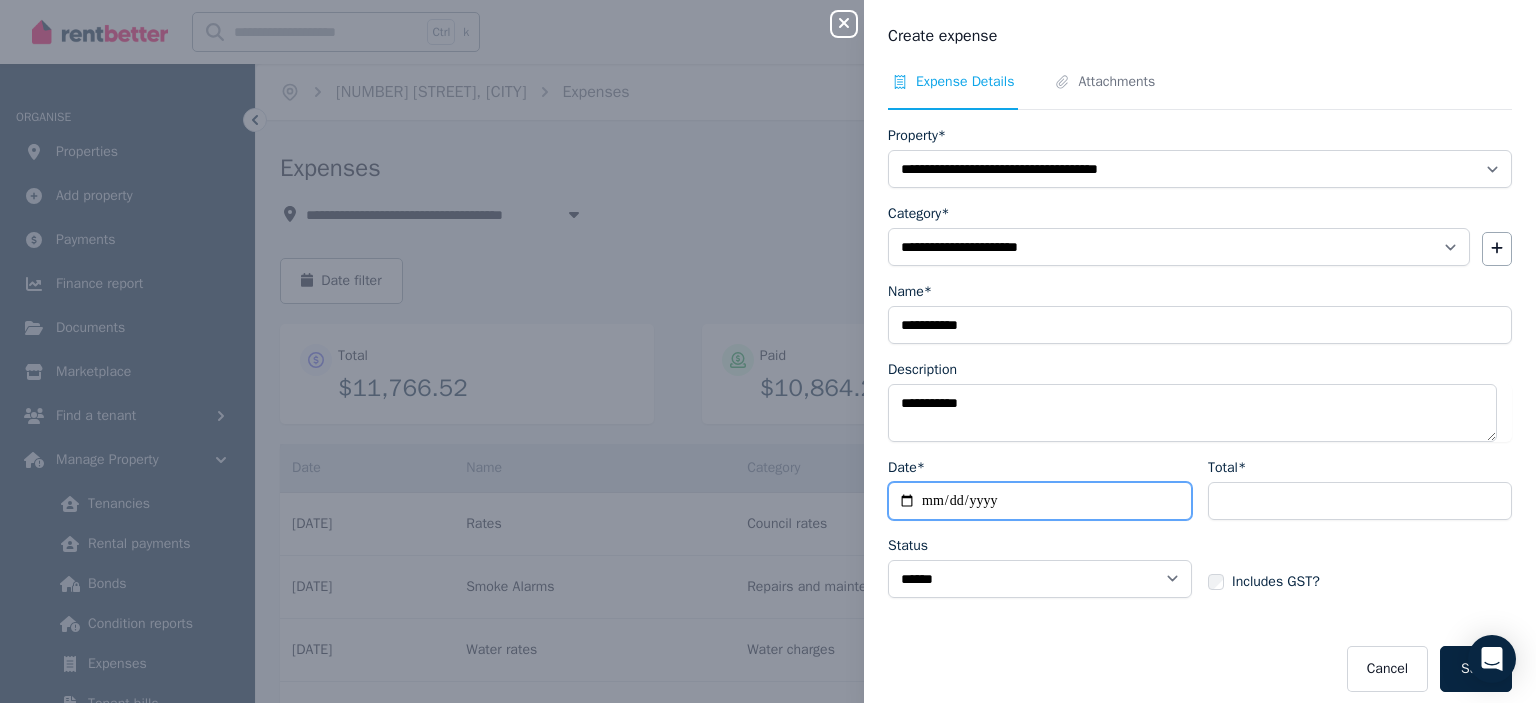 type on "**********" 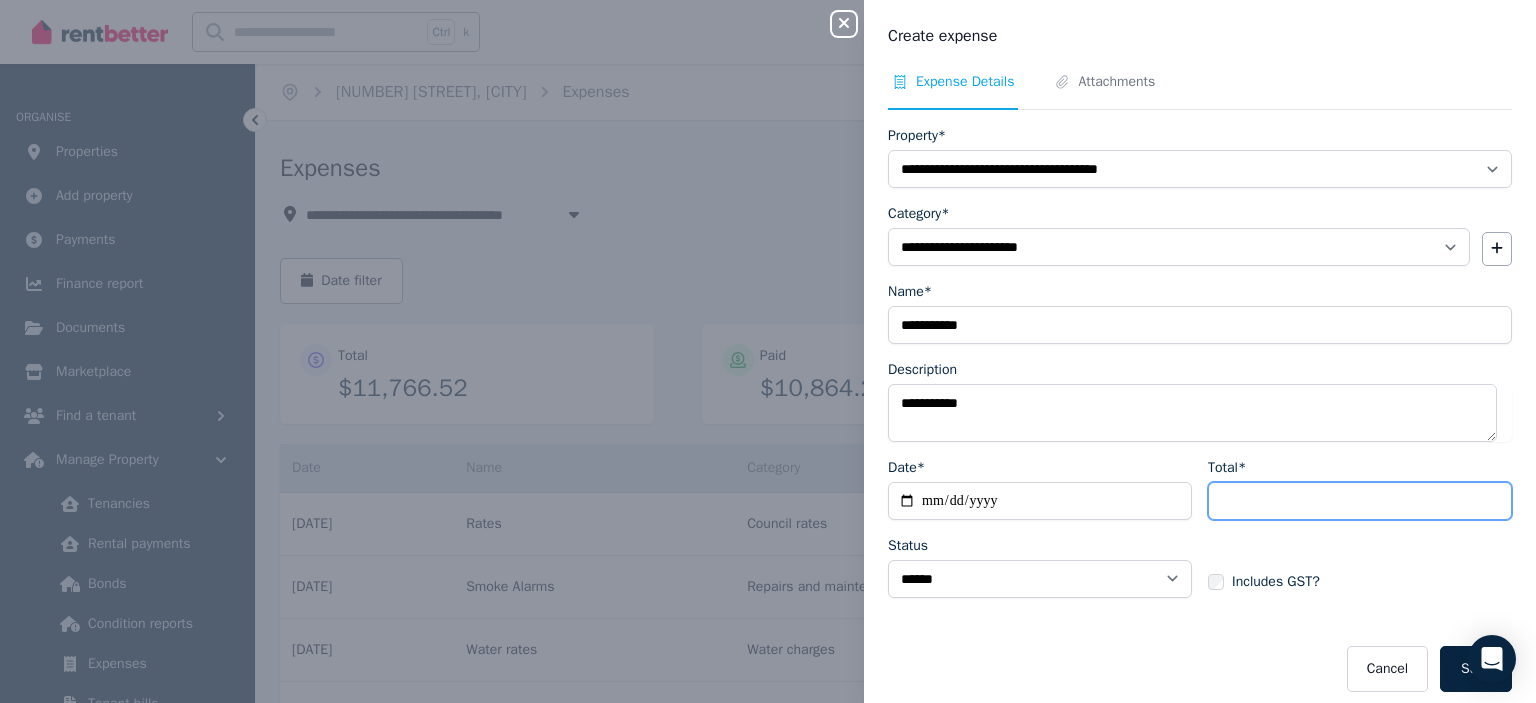 click on "Total*" at bounding box center (1360, 501) 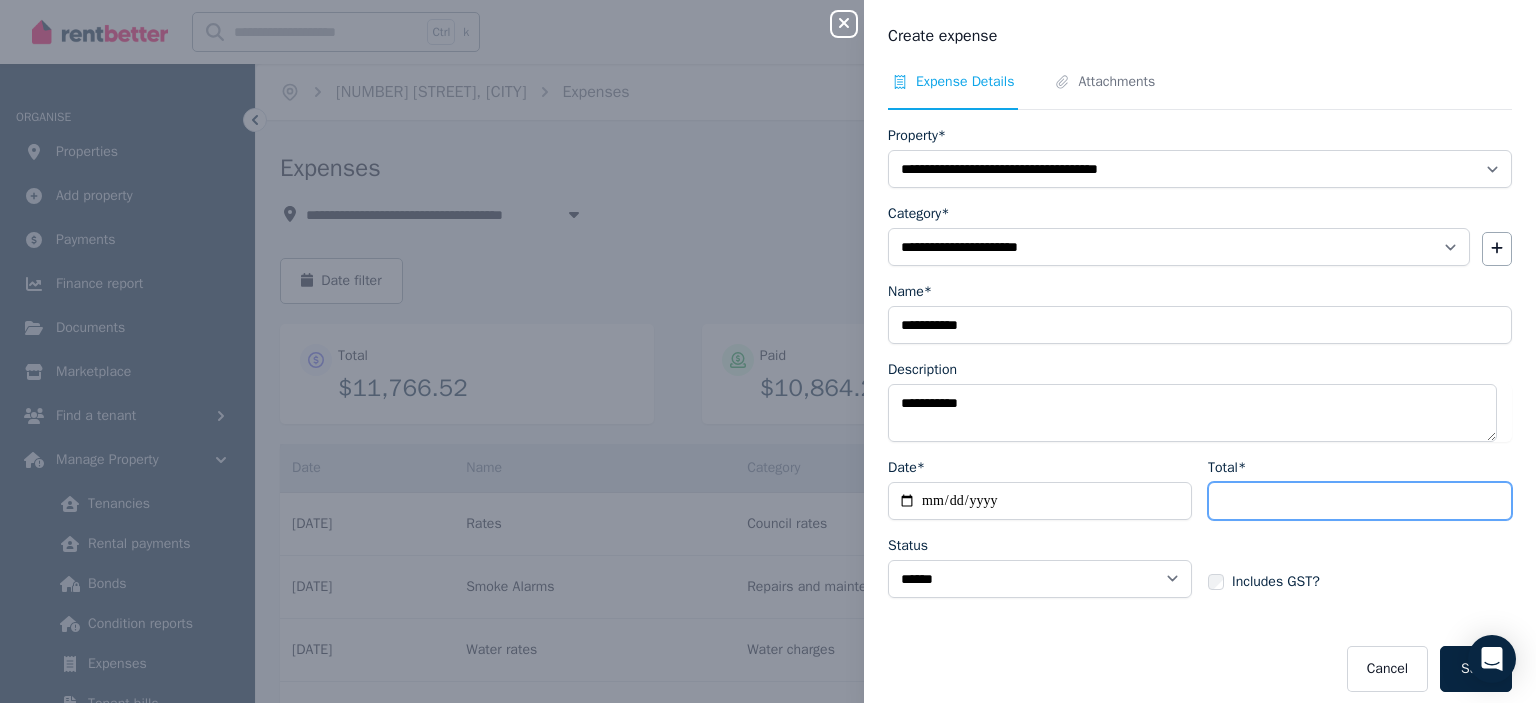 type on "******" 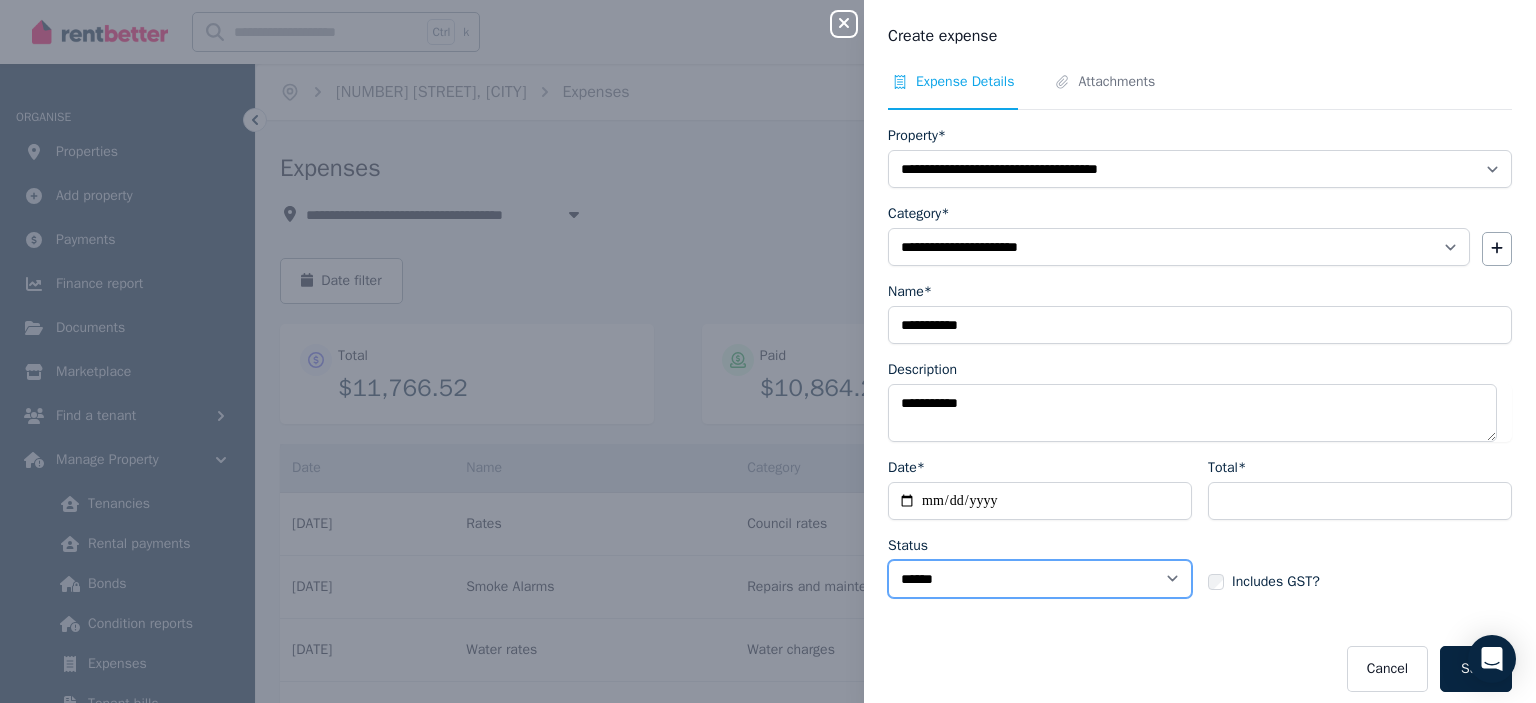 click on "****** ****" at bounding box center (1040, 579) 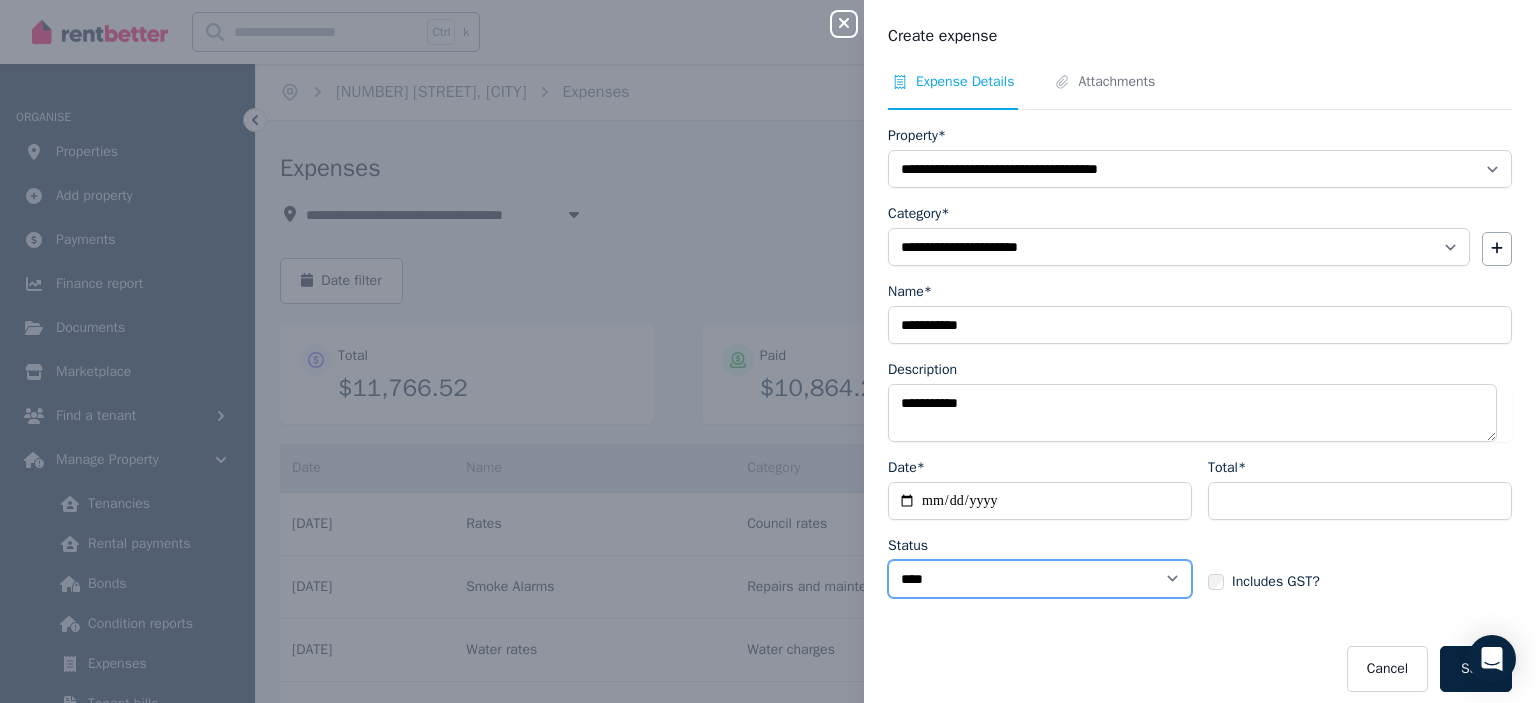 click on "****** ****" at bounding box center [1040, 579] 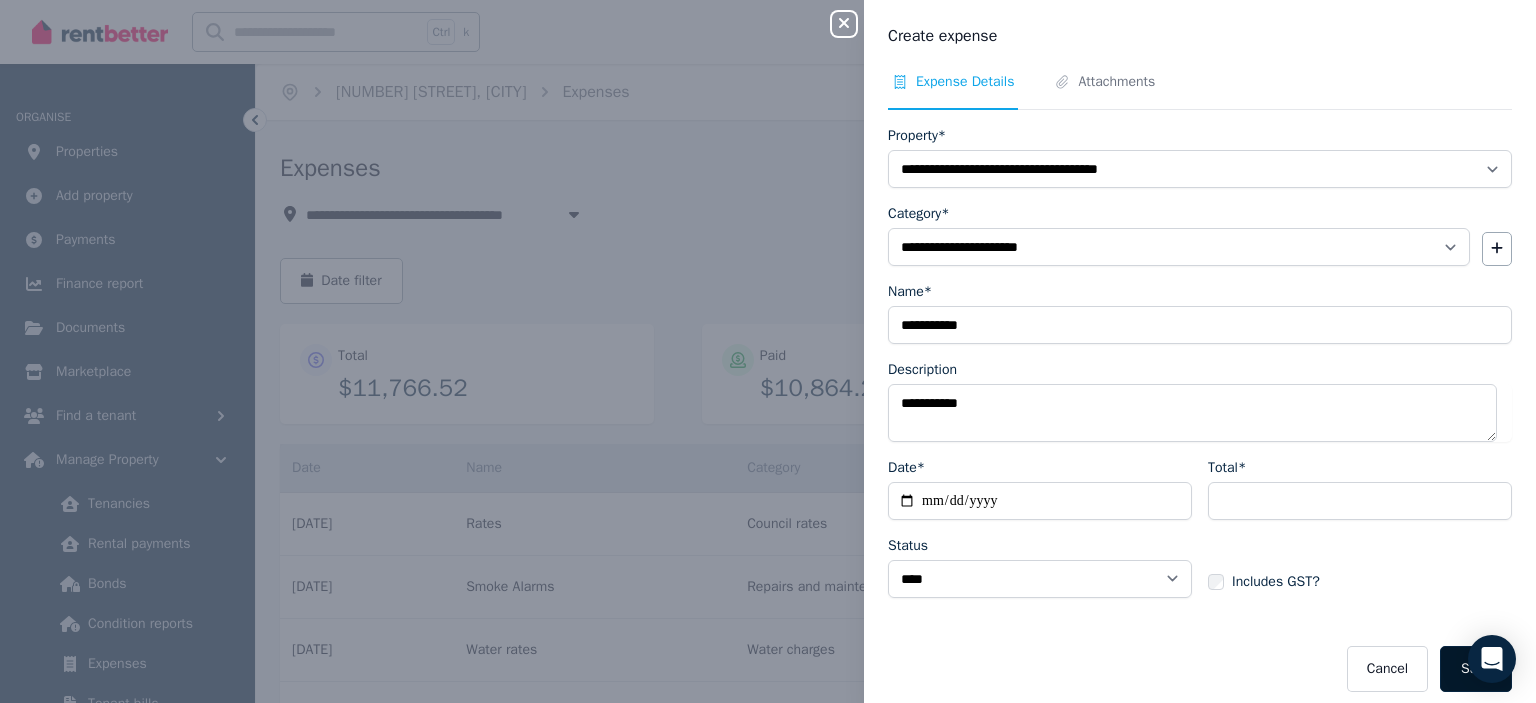 click on "Save" at bounding box center [1476, 669] 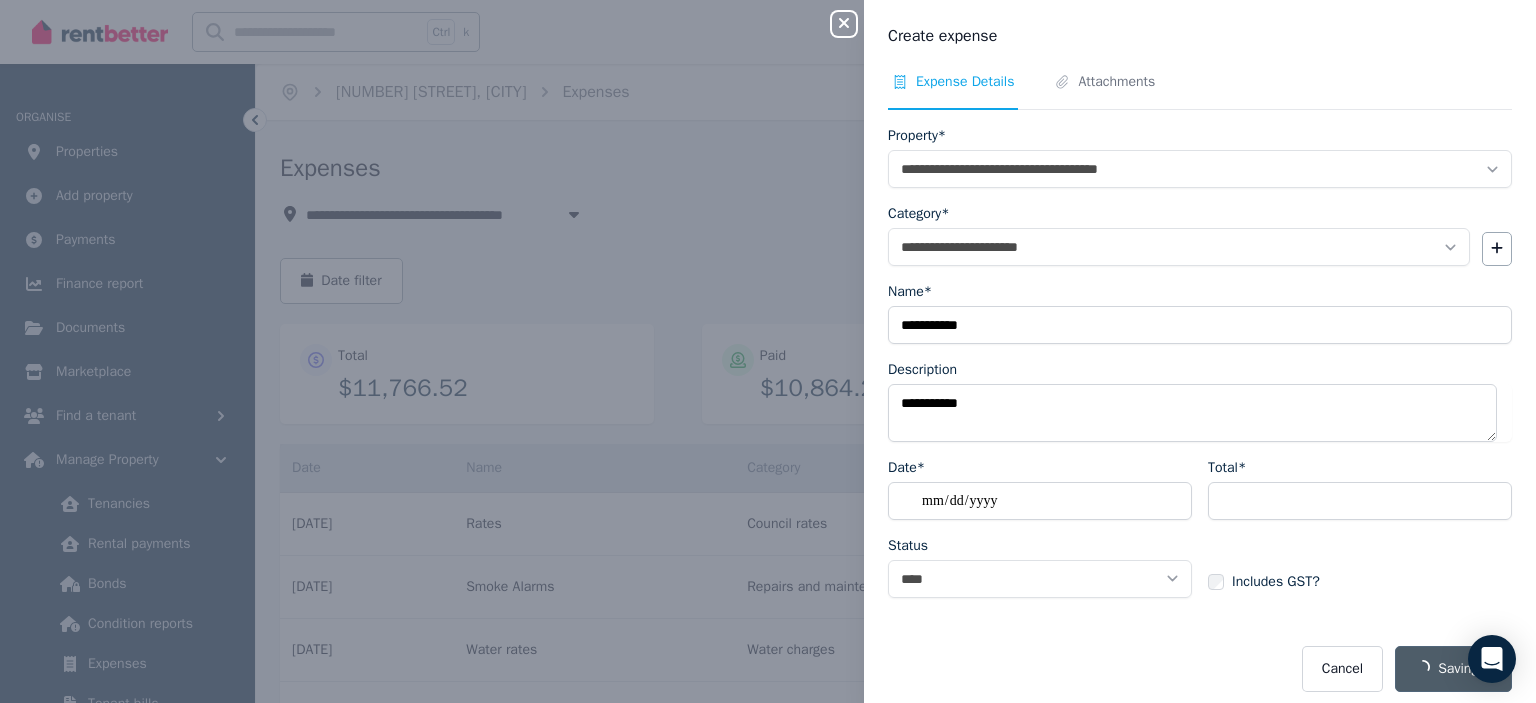 select on "**********" 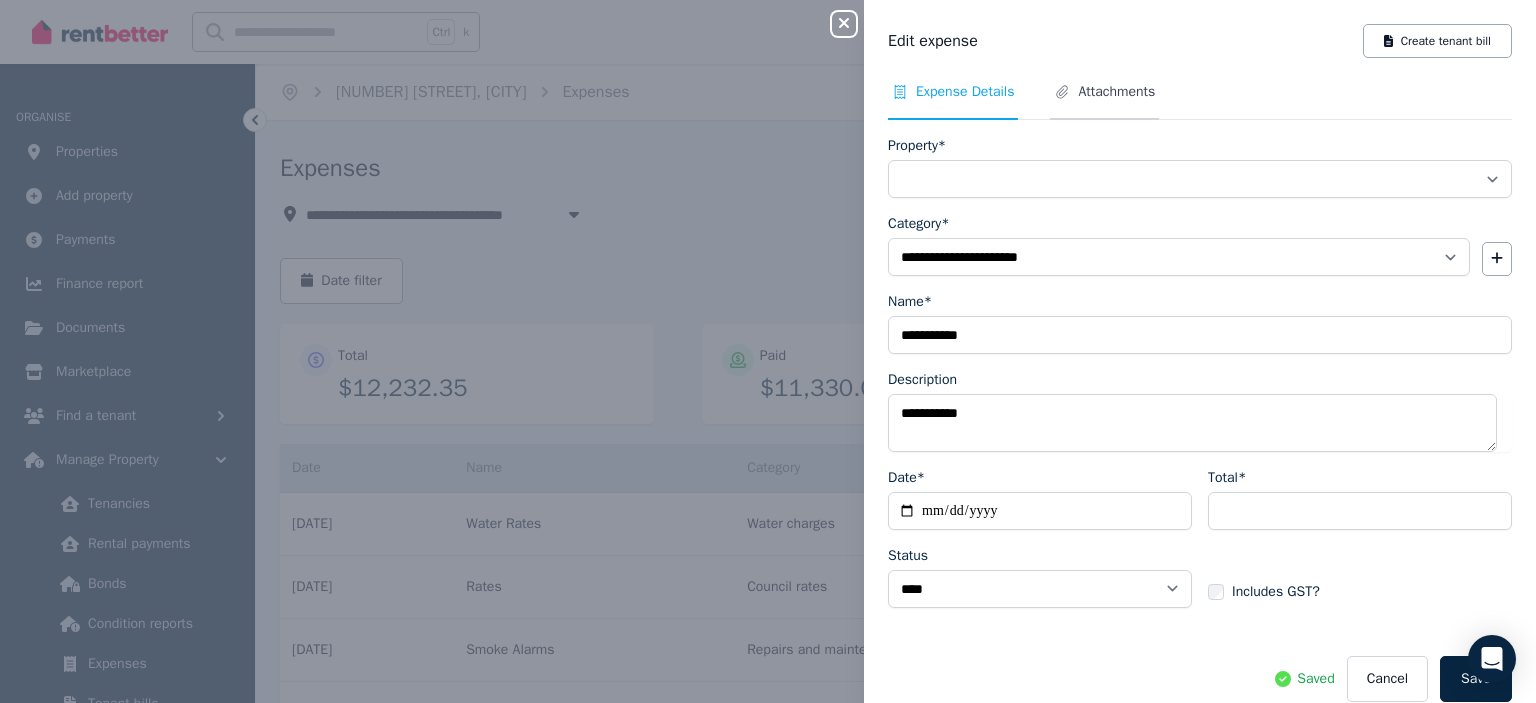 select on "**********" 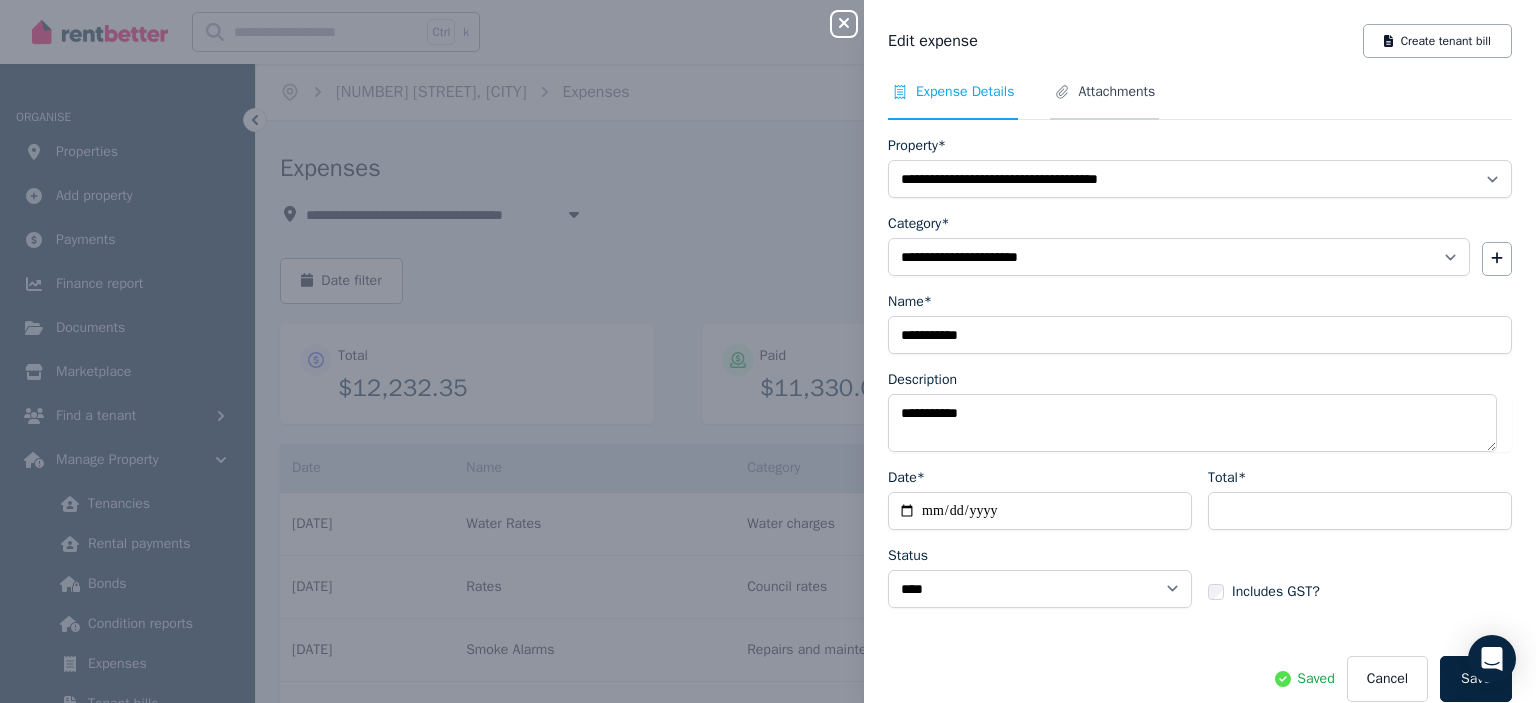 click on "Attachments" at bounding box center (1116, 92) 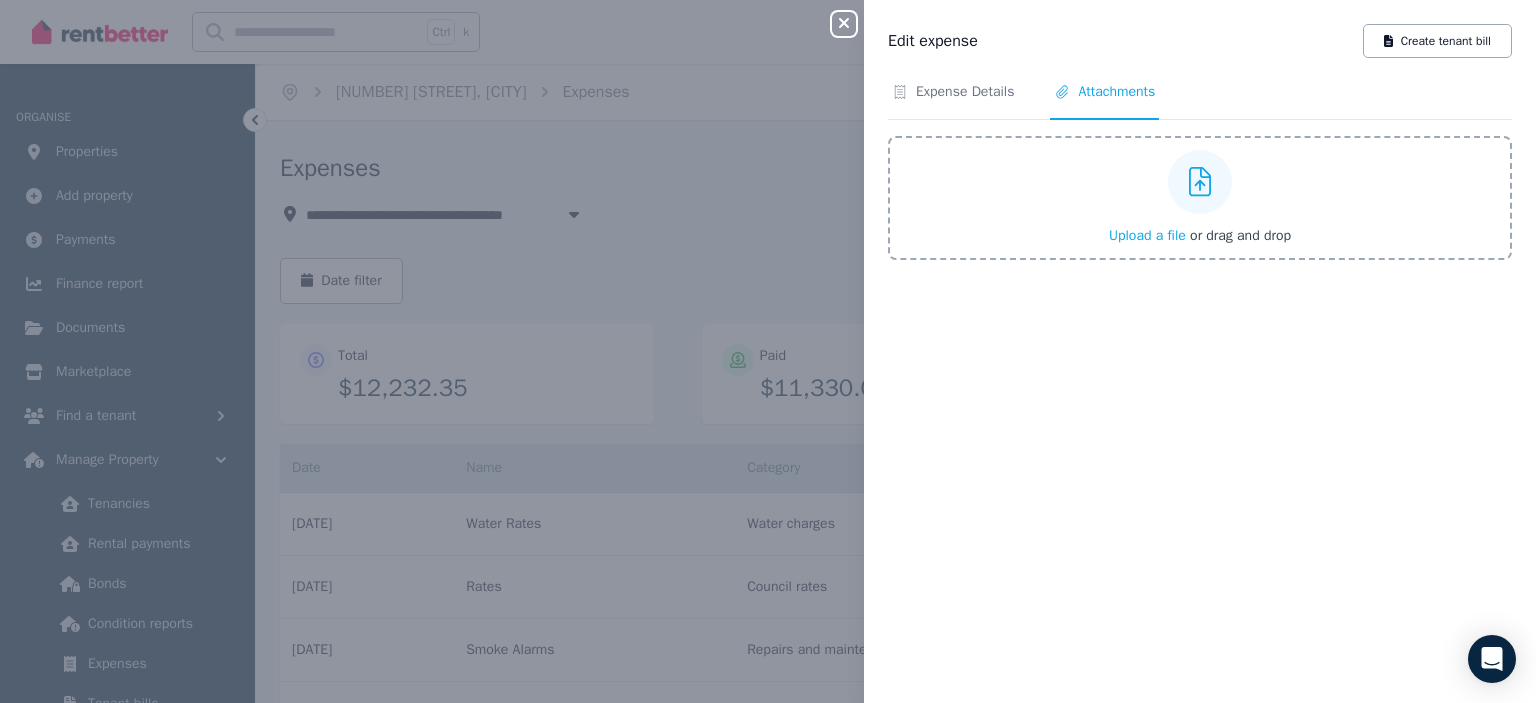 click on "Upload a file" at bounding box center [1147, 235] 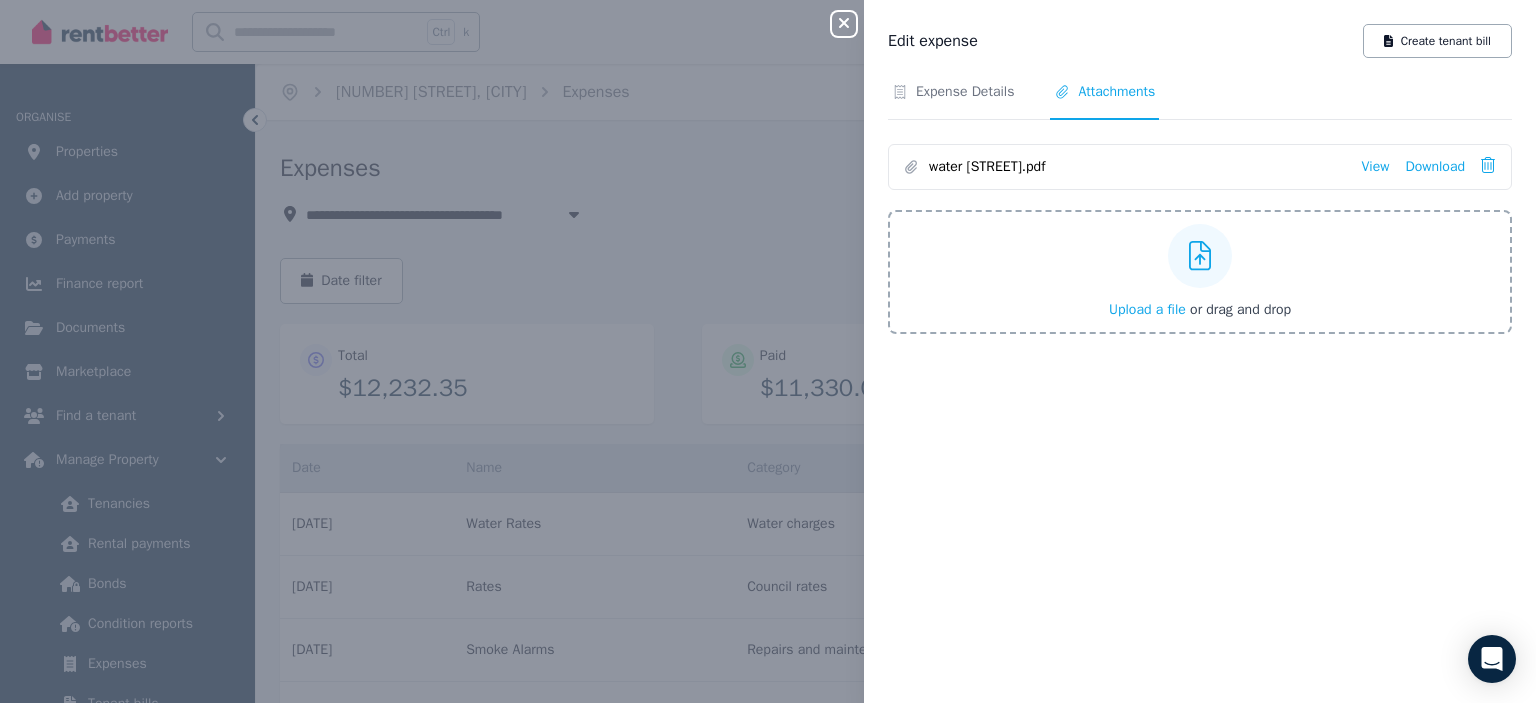 click on "Close panel" at bounding box center (844, 24) 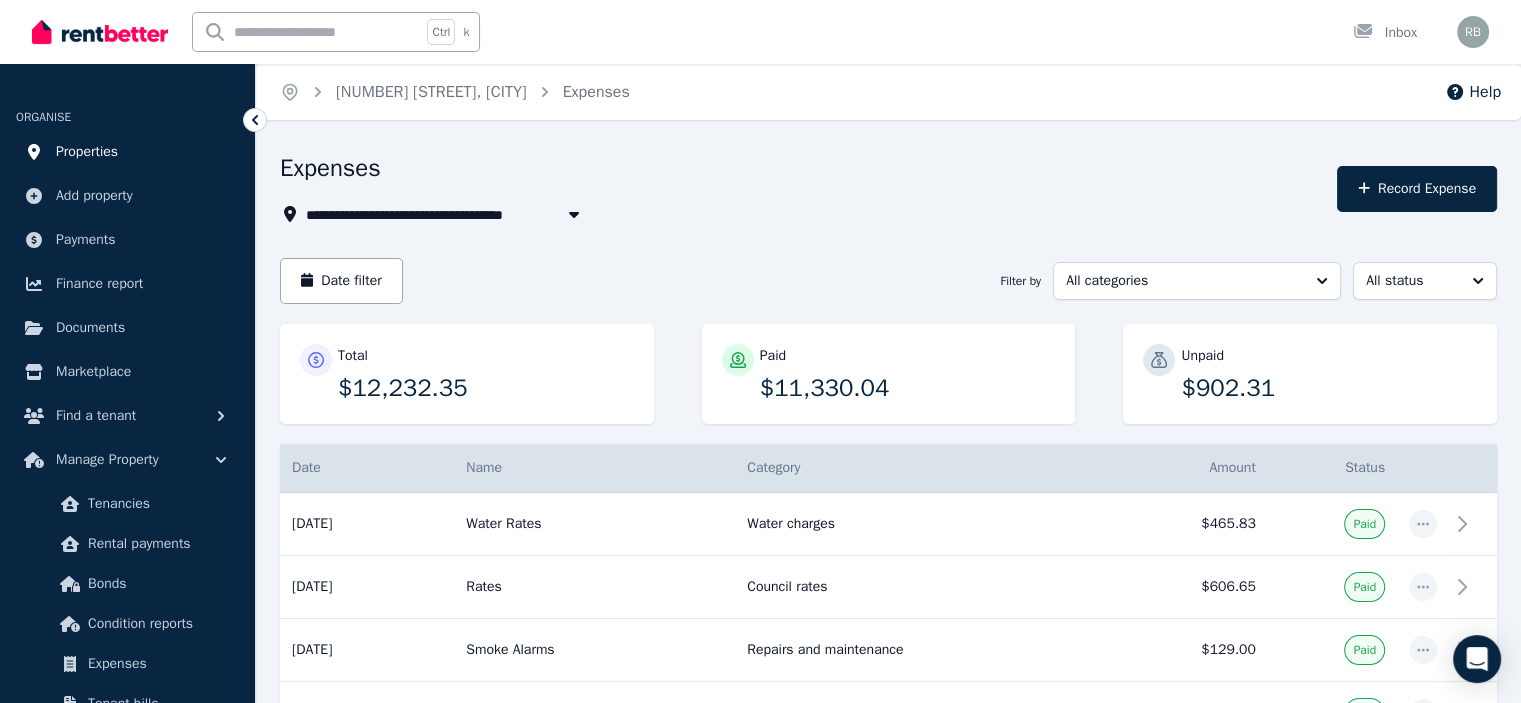 click on "Properties" at bounding box center [87, 152] 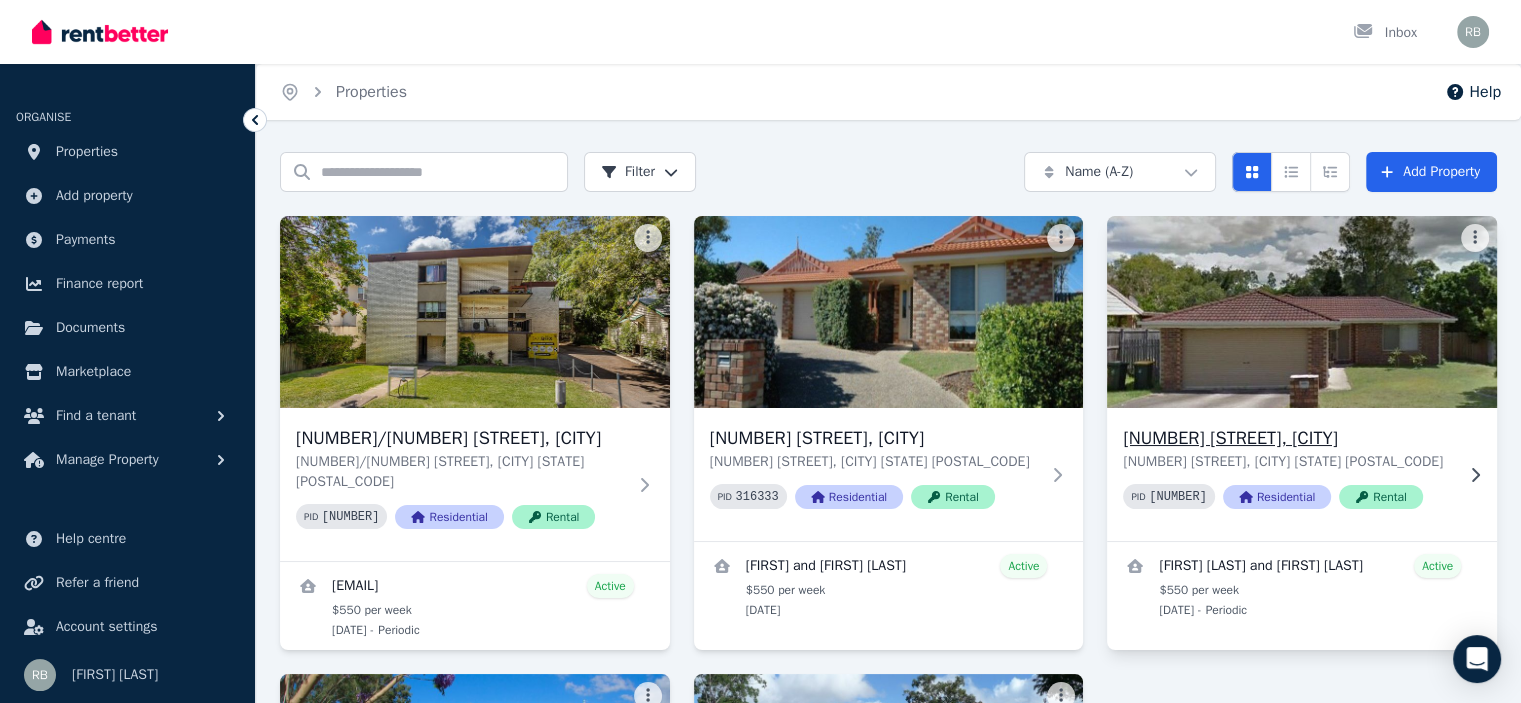 click at bounding box center [1302, 312] 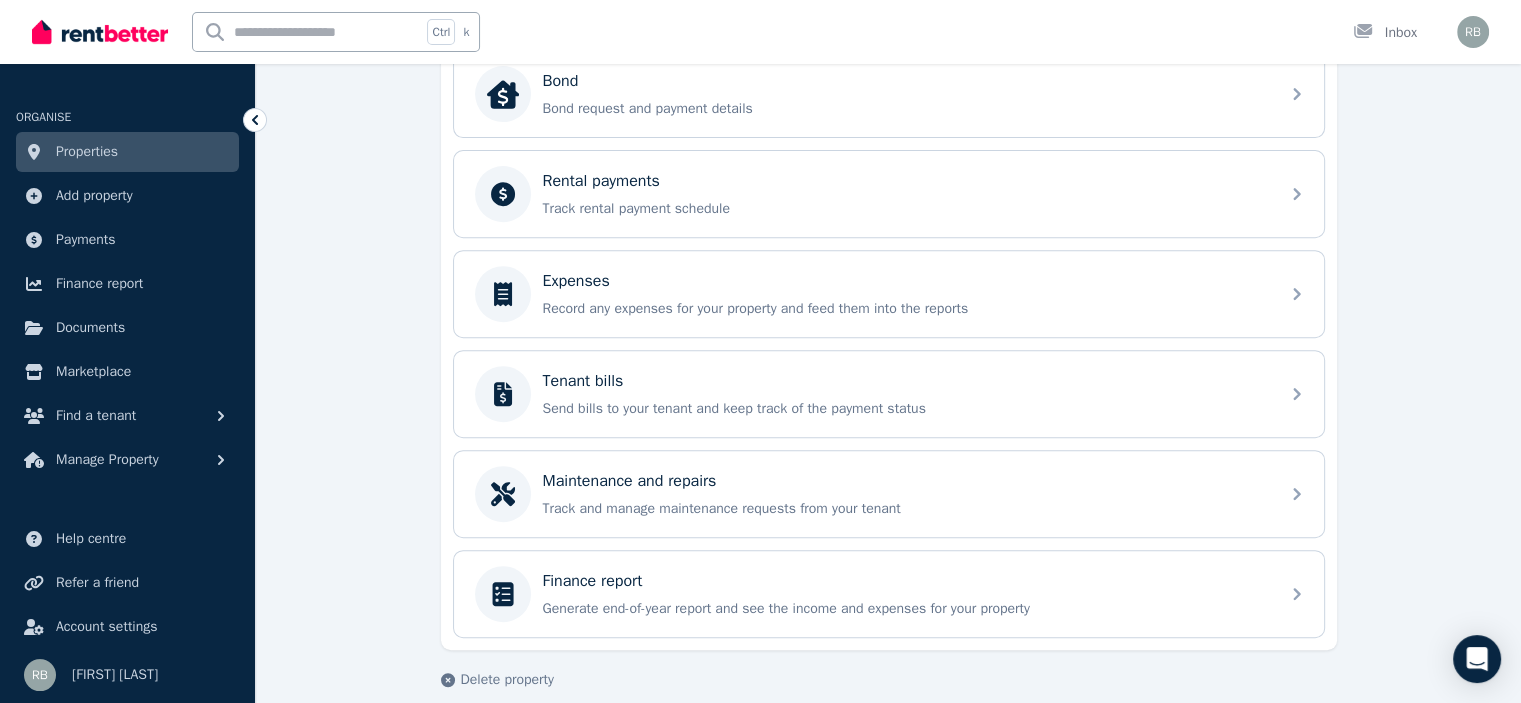 scroll, scrollTop: 796, scrollLeft: 0, axis: vertical 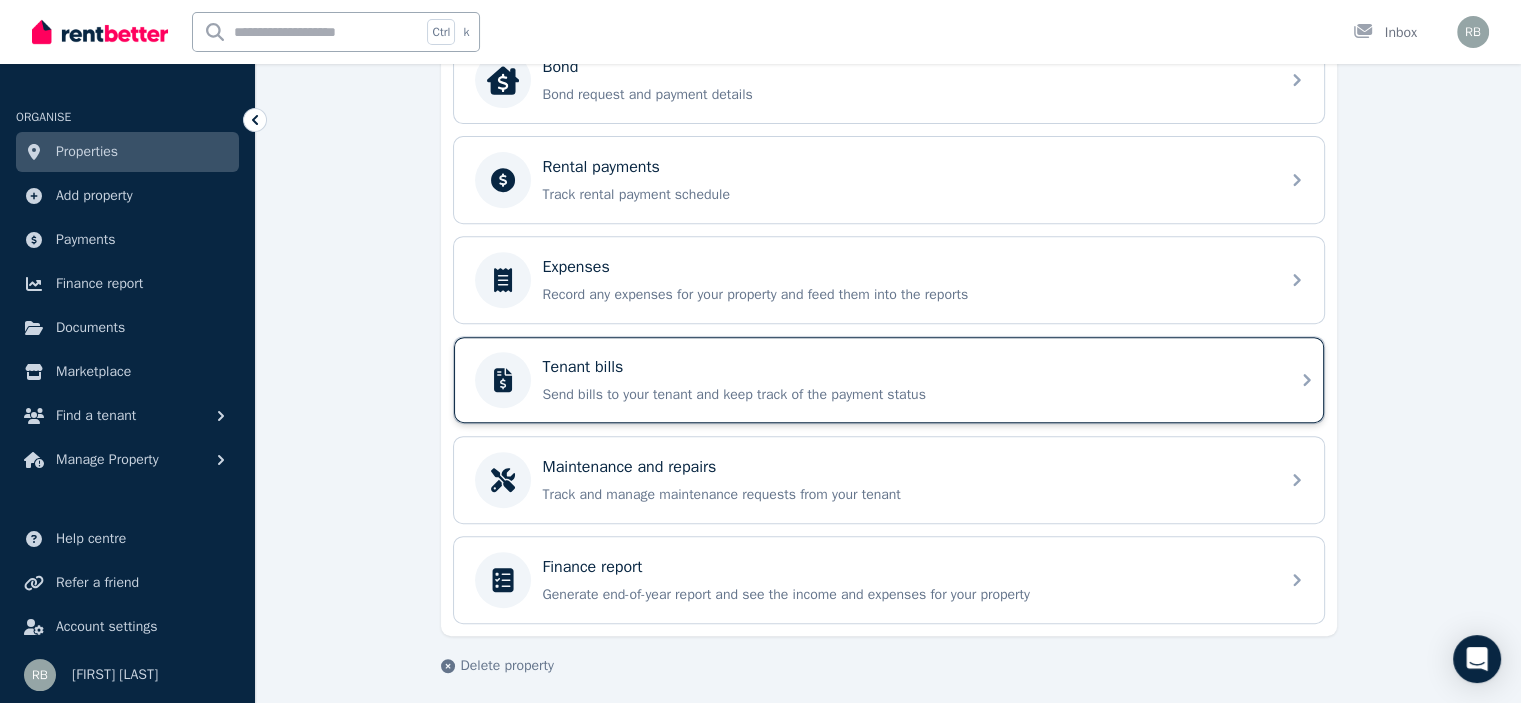 click on "Tenant bills" at bounding box center (583, 367) 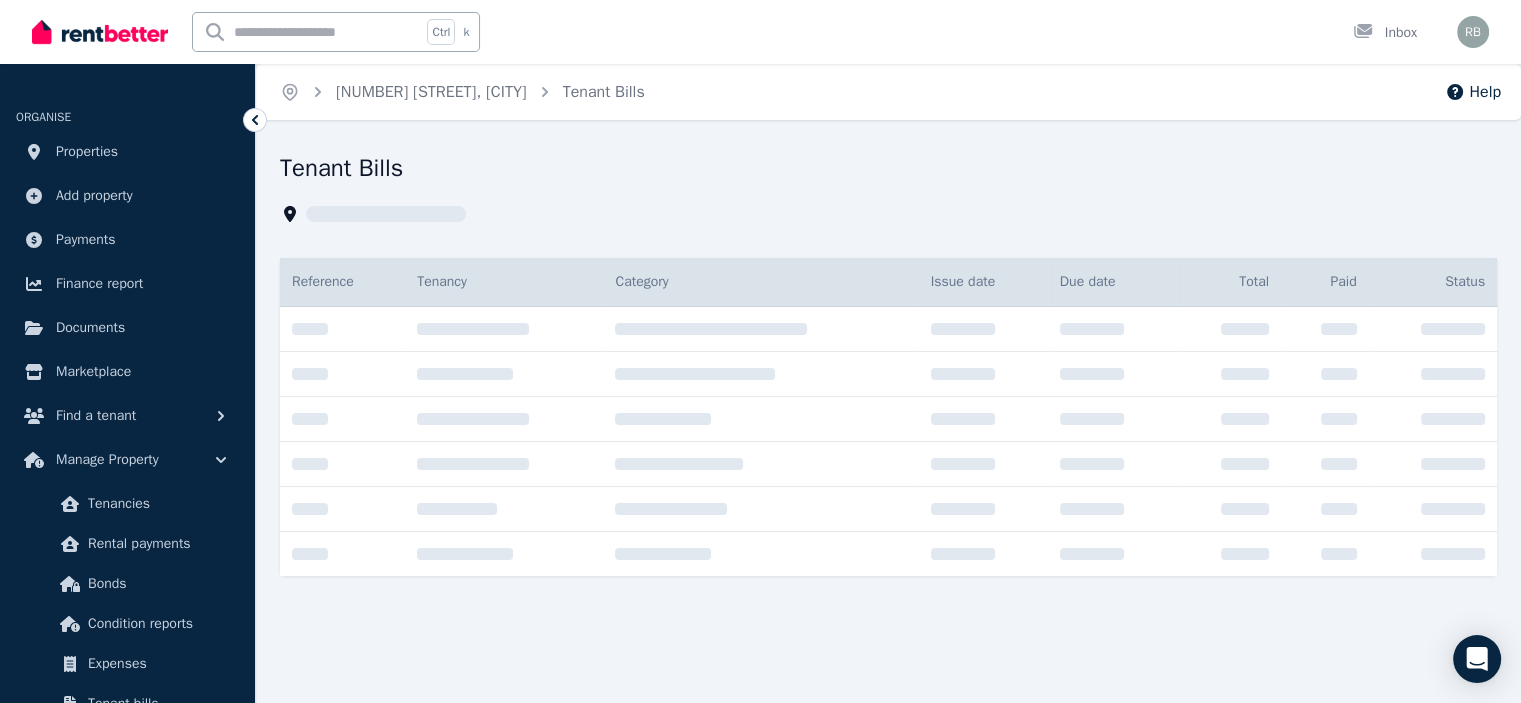 scroll, scrollTop: 0, scrollLeft: 0, axis: both 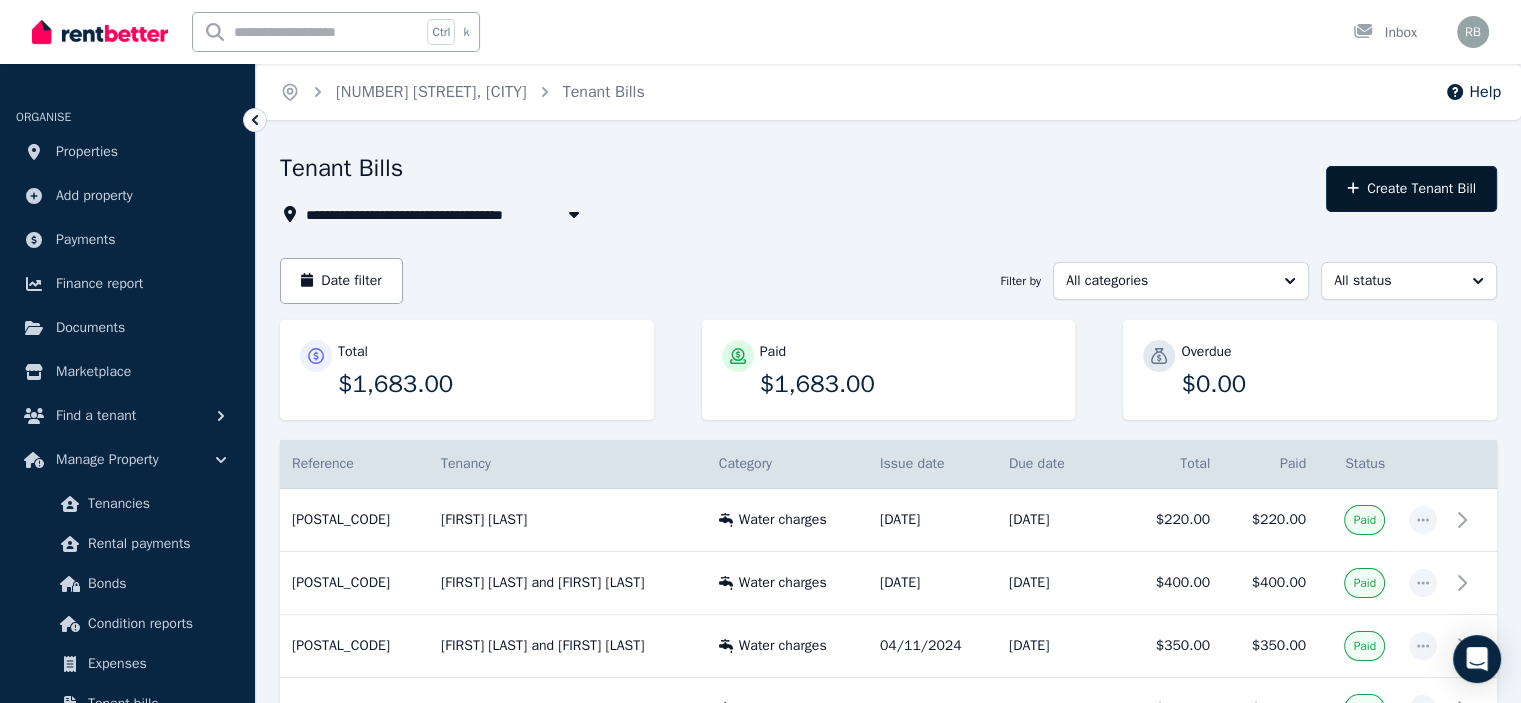 click on "Create Tenant Bill" at bounding box center (1411, 189) 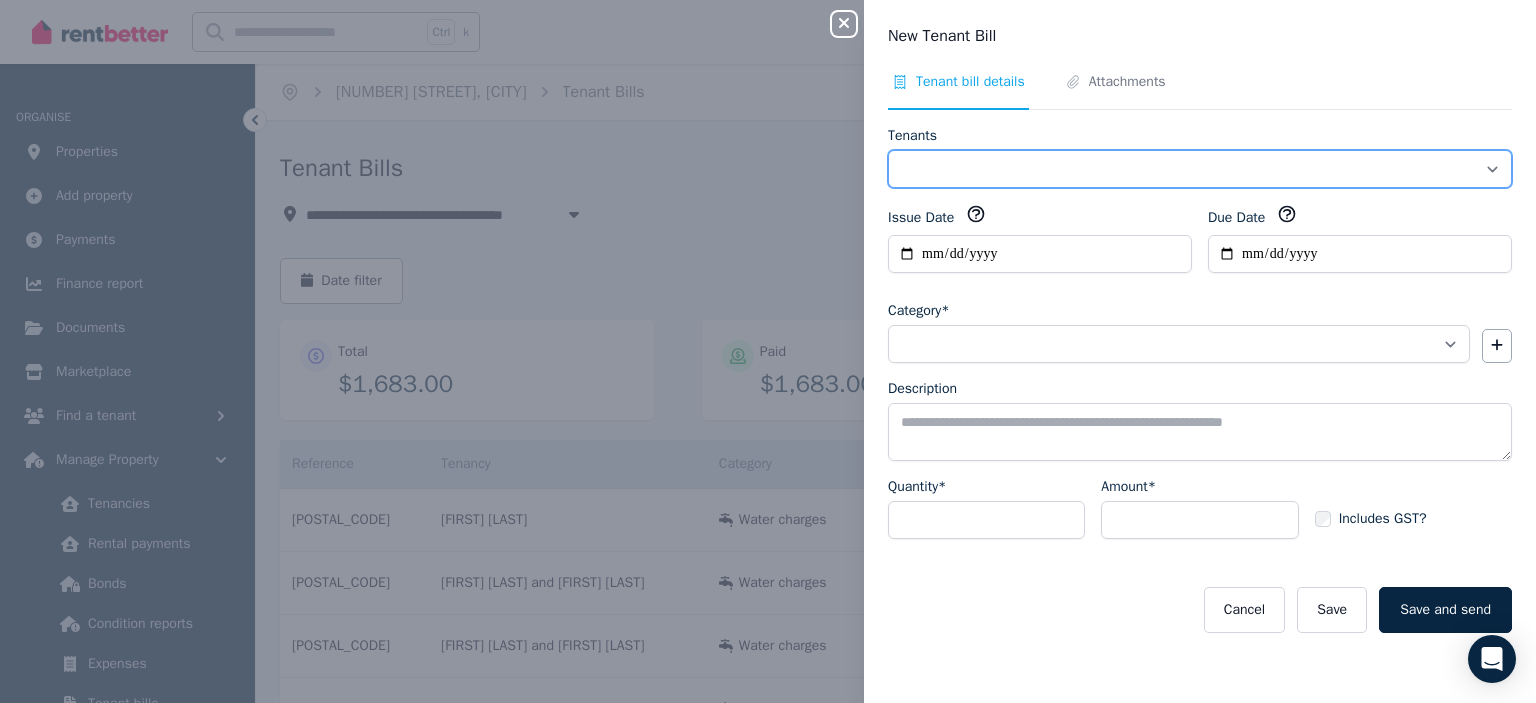 click on "**********" at bounding box center [1200, 169] 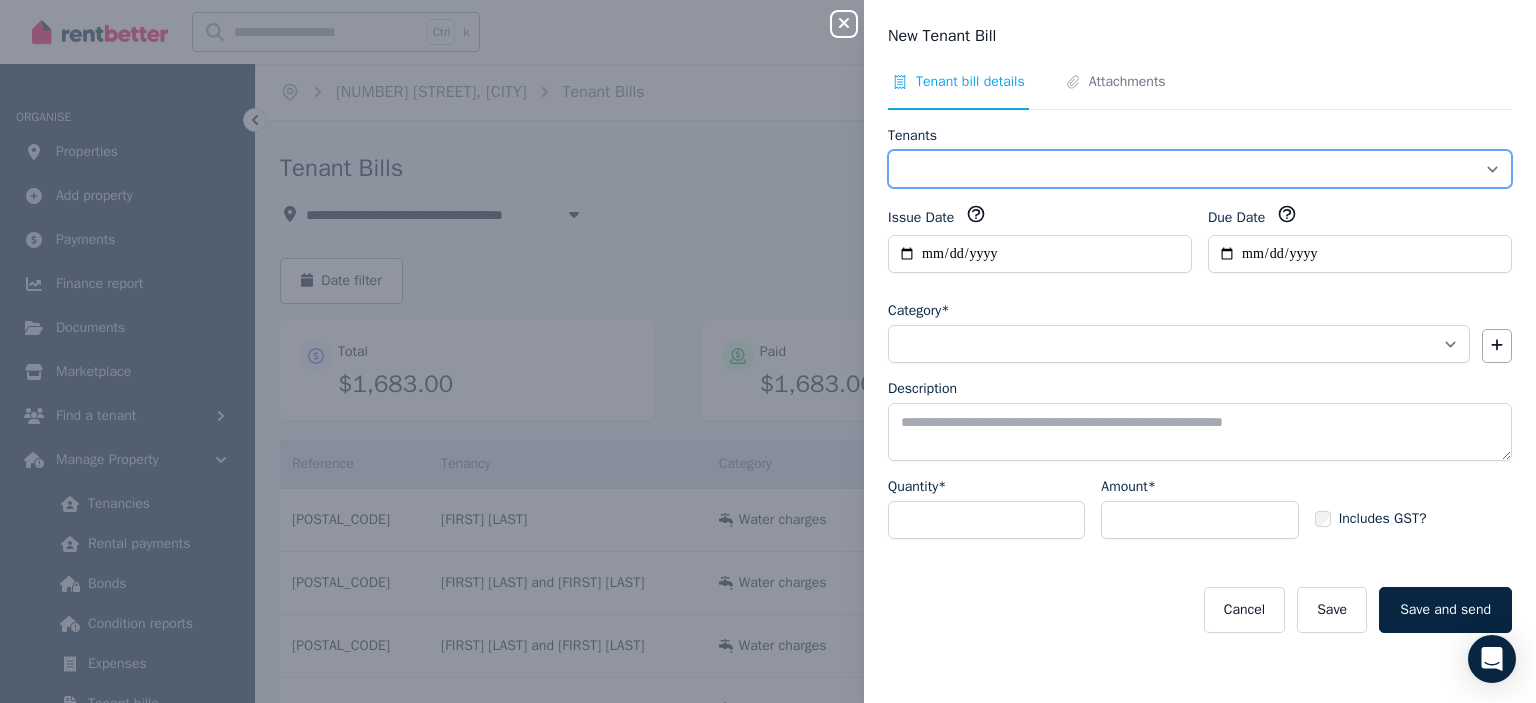 select on "**********" 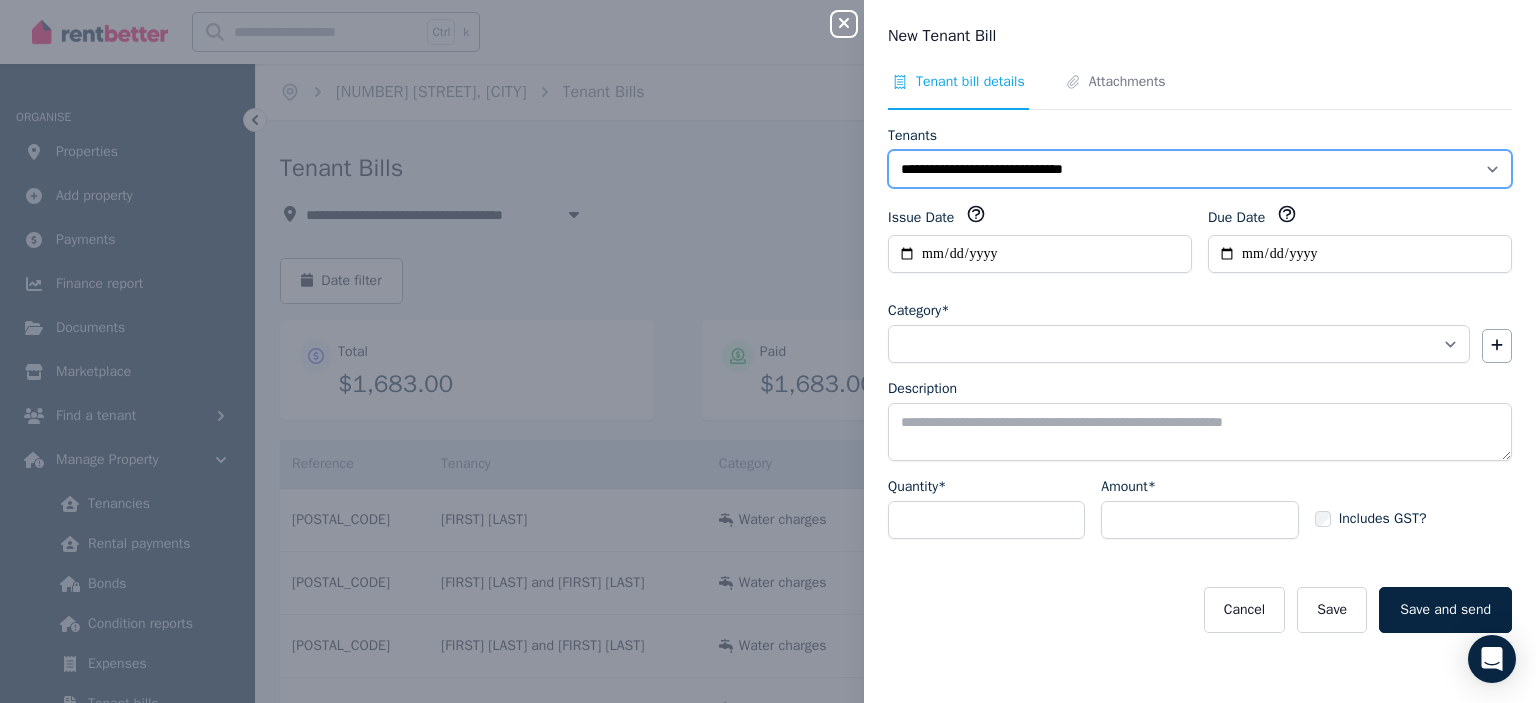 click on "**********" at bounding box center [1200, 169] 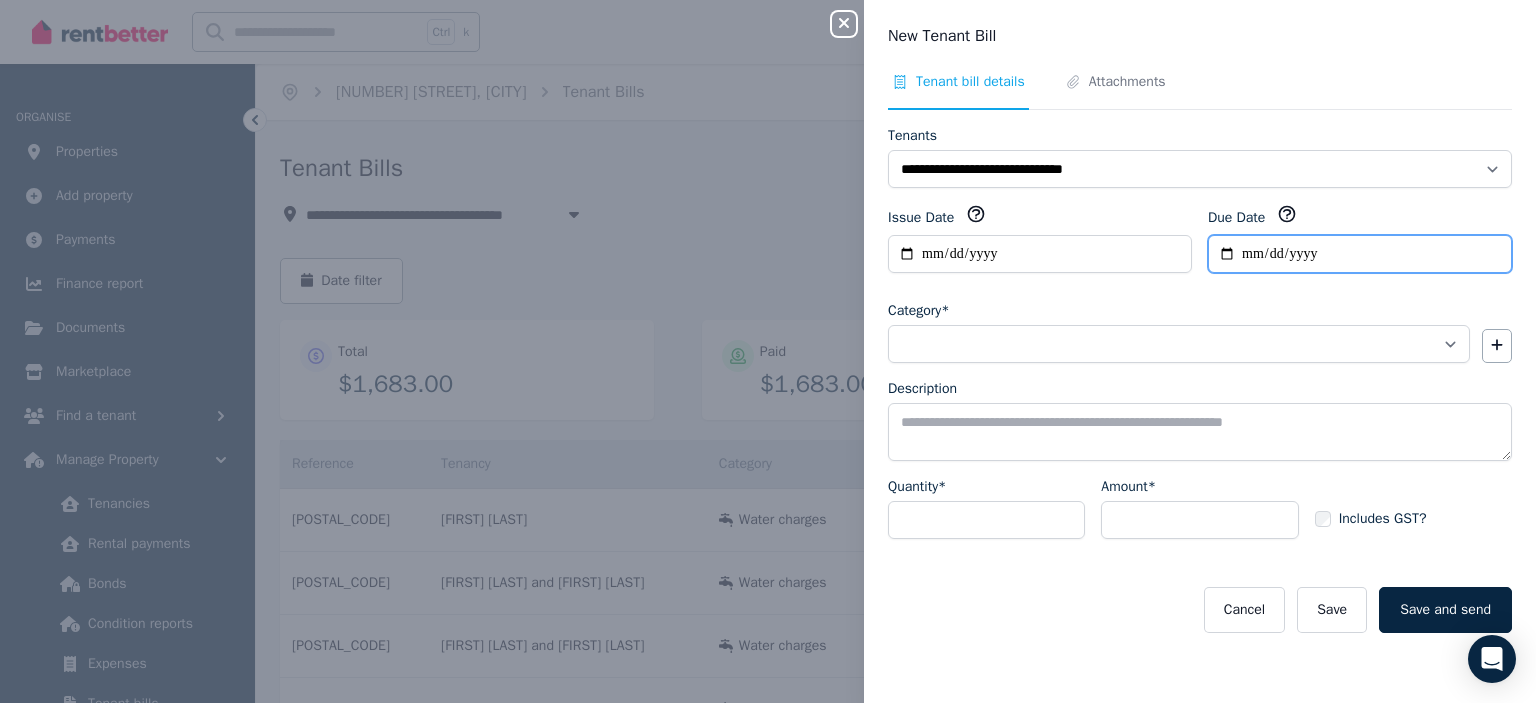 click on "Due Date" at bounding box center (1360, 254) 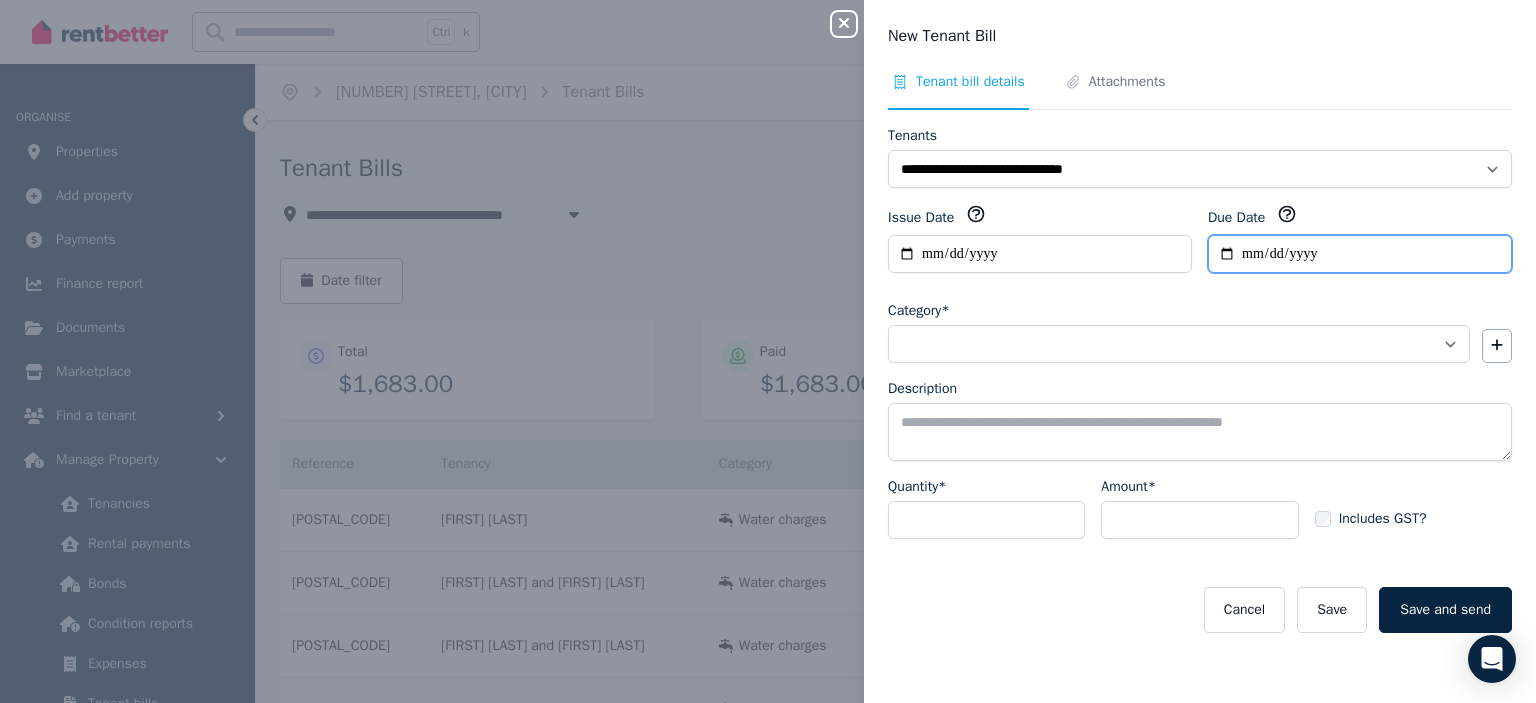 type on "**********" 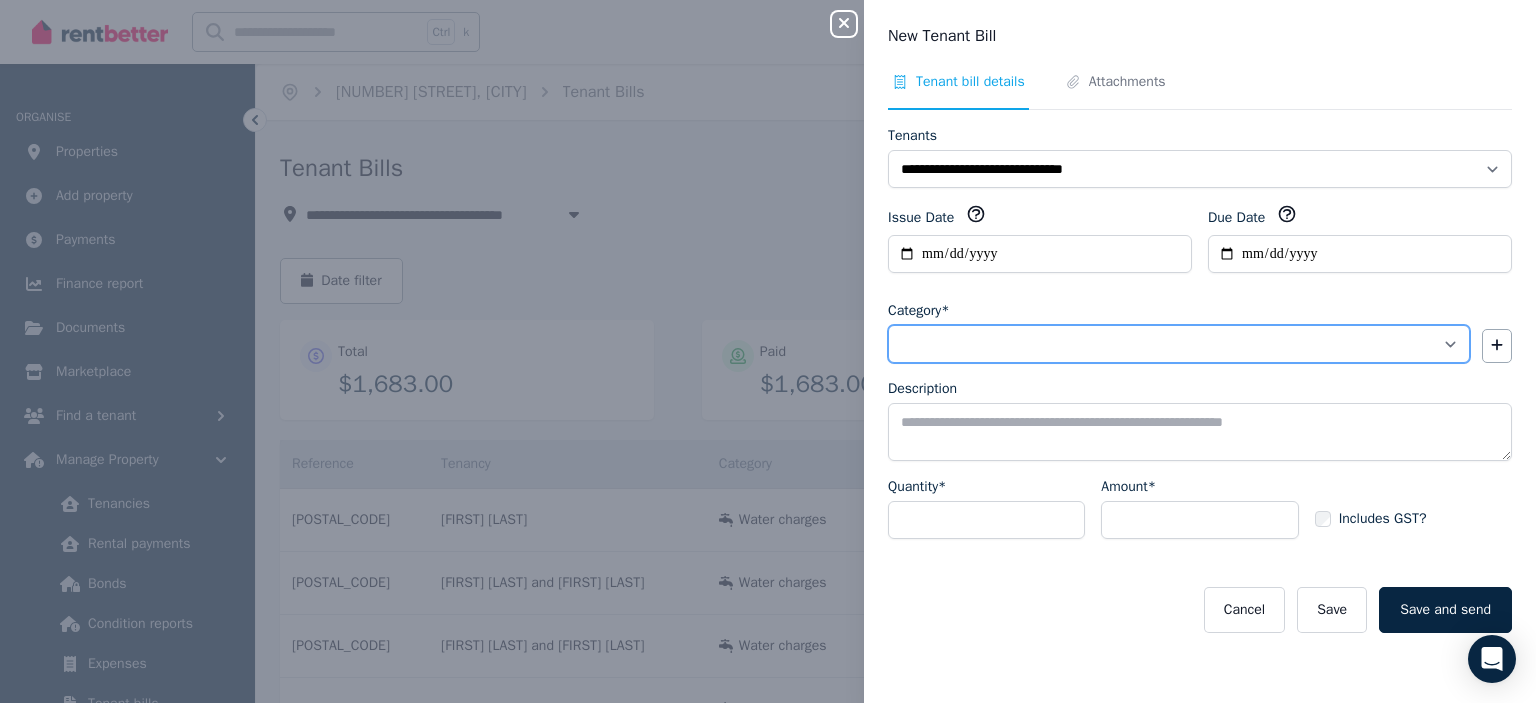 click on "**********" at bounding box center [1179, 344] 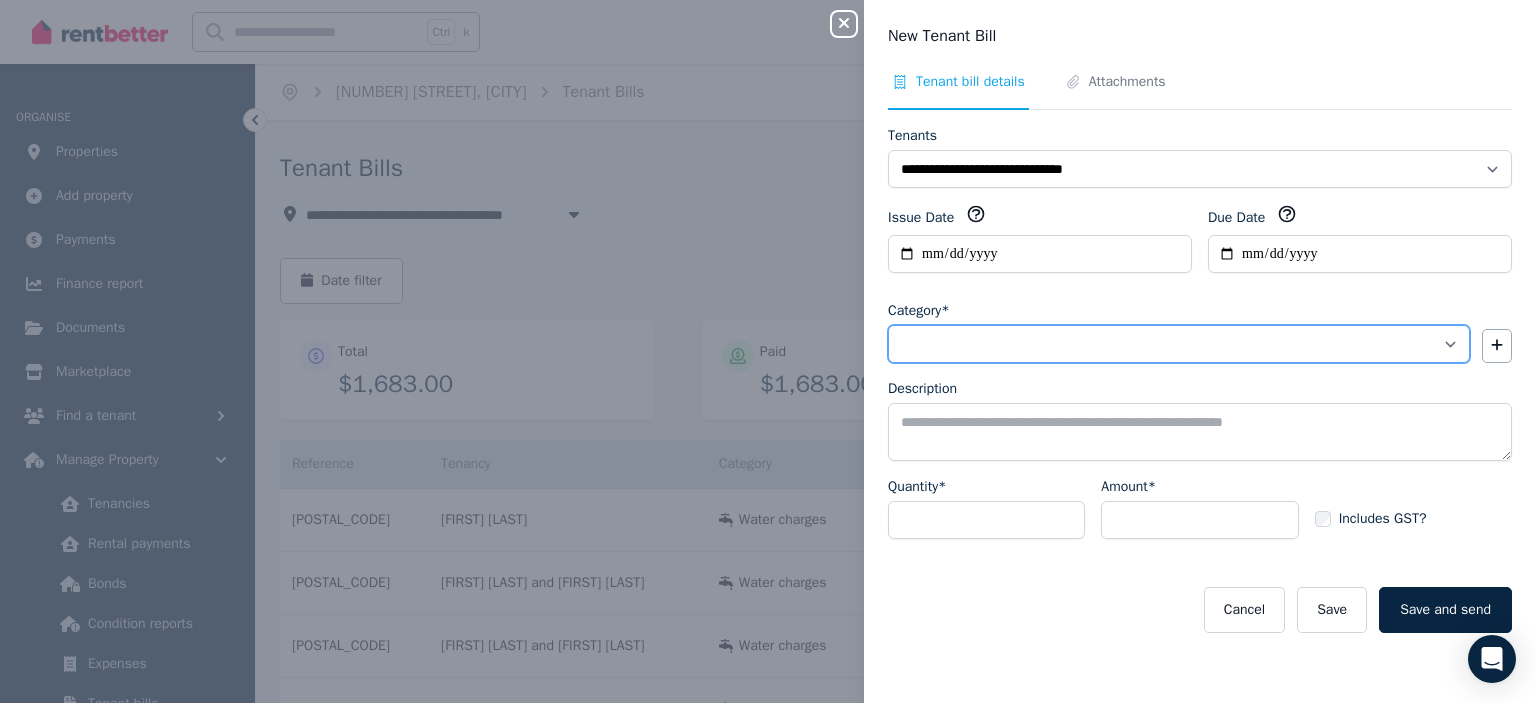 select on "**********" 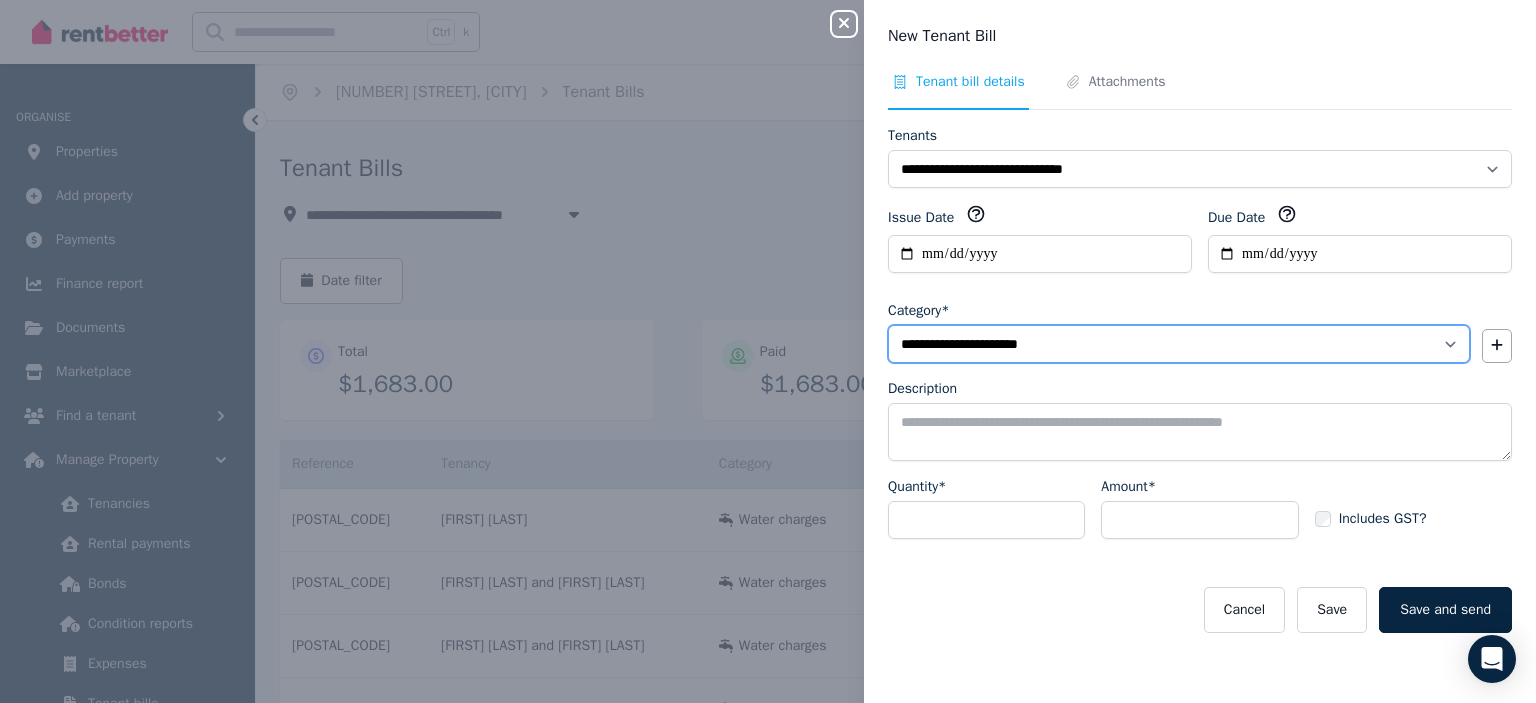 click on "**********" at bounding box center [1179, 344] 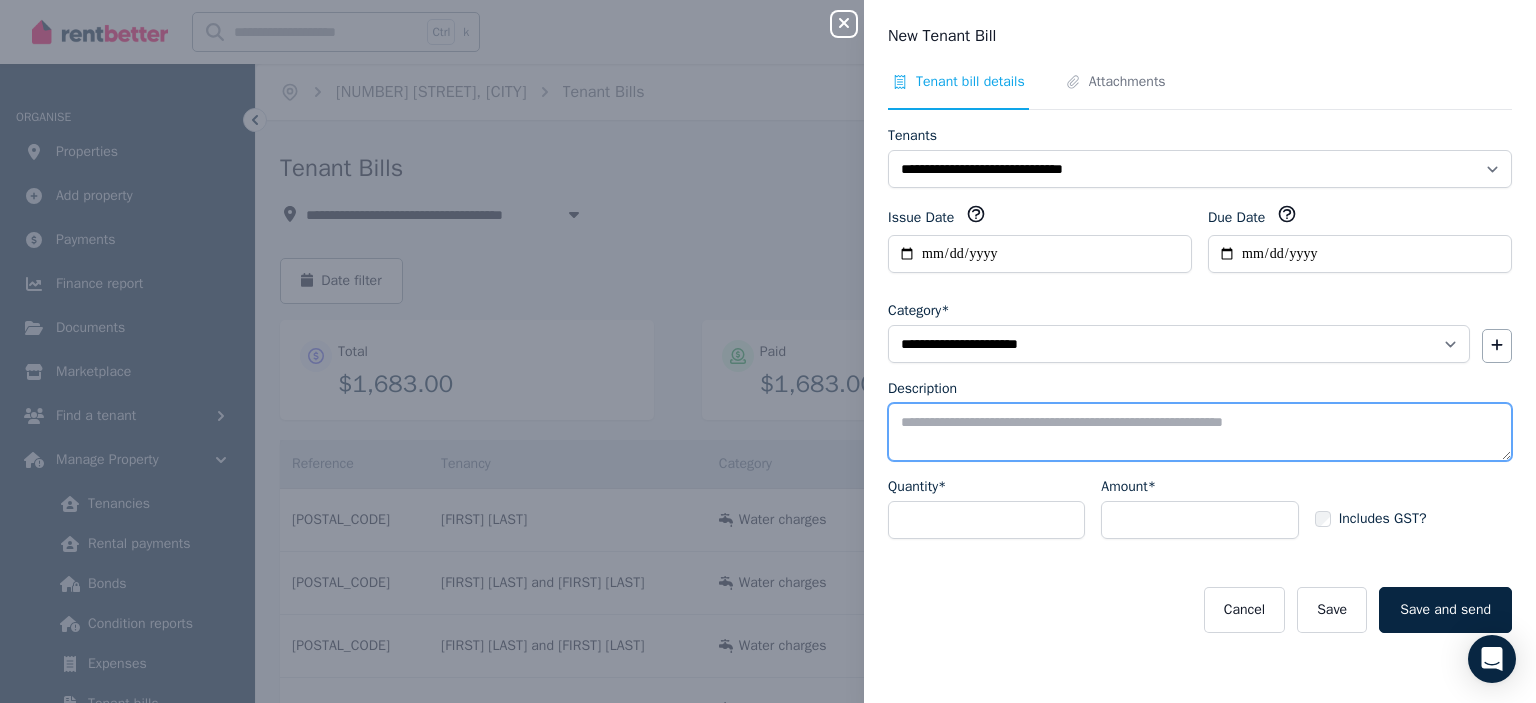 click on "Description" at bounding box center (1200, 432) 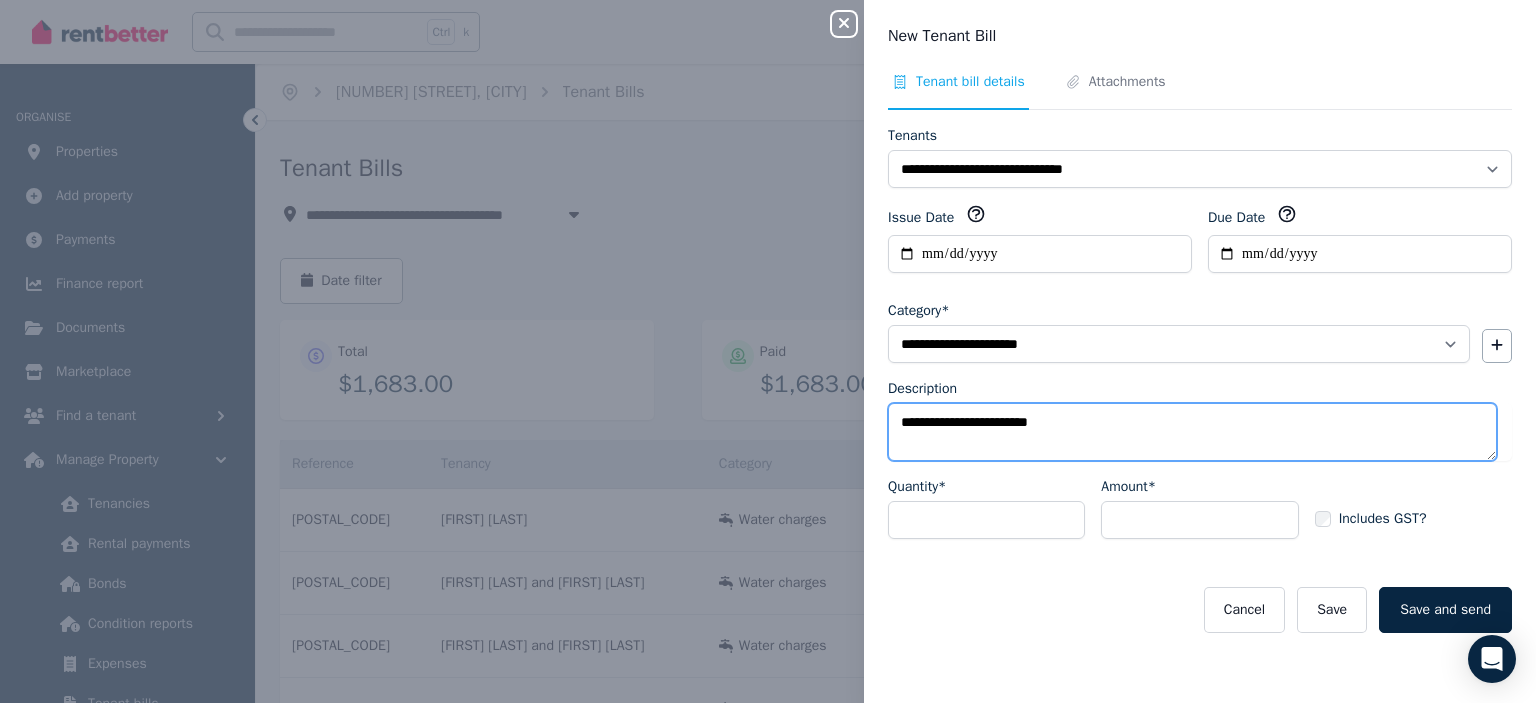 type on "**********" 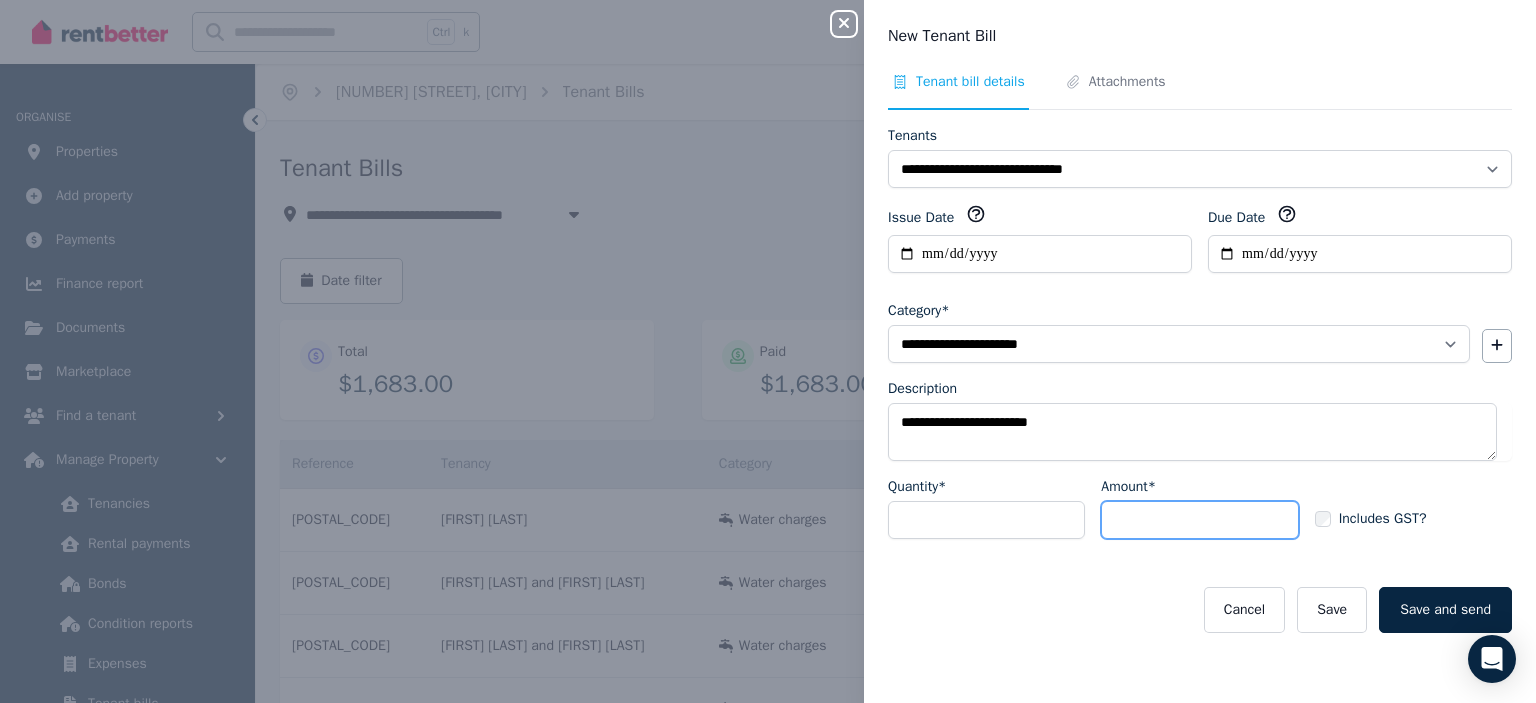 click on "Amount*" at bounding box center (1199, 520) 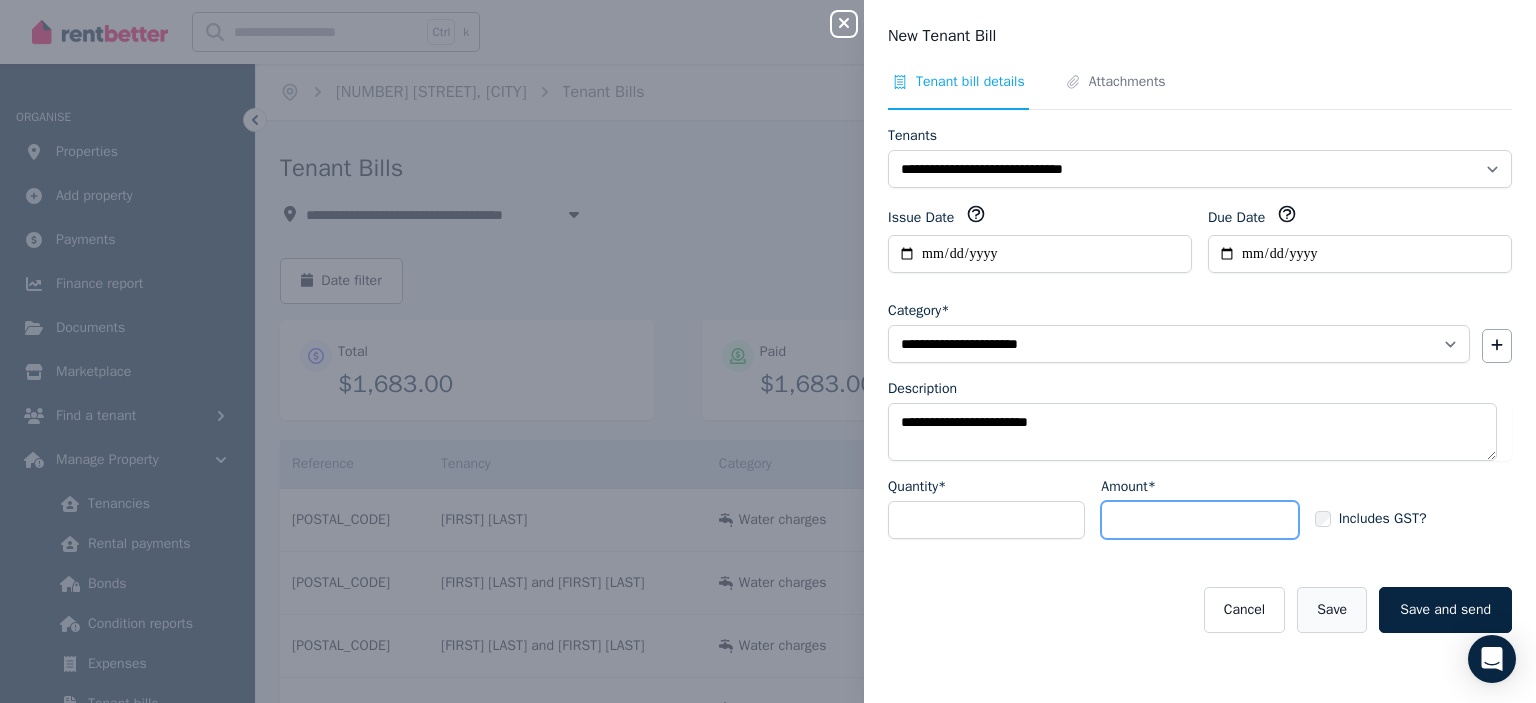 type on "******" 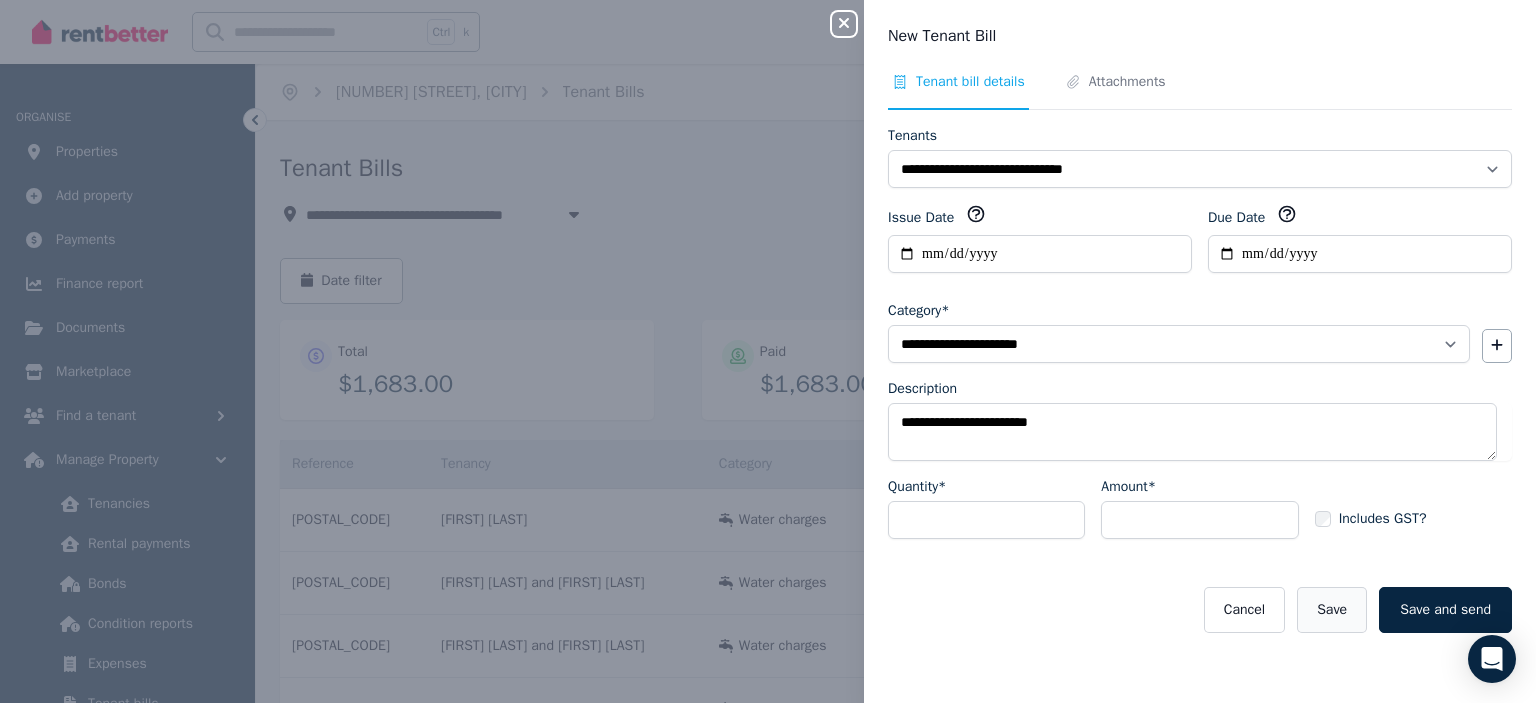 click on "Save" at bounding box center [1332, 610] 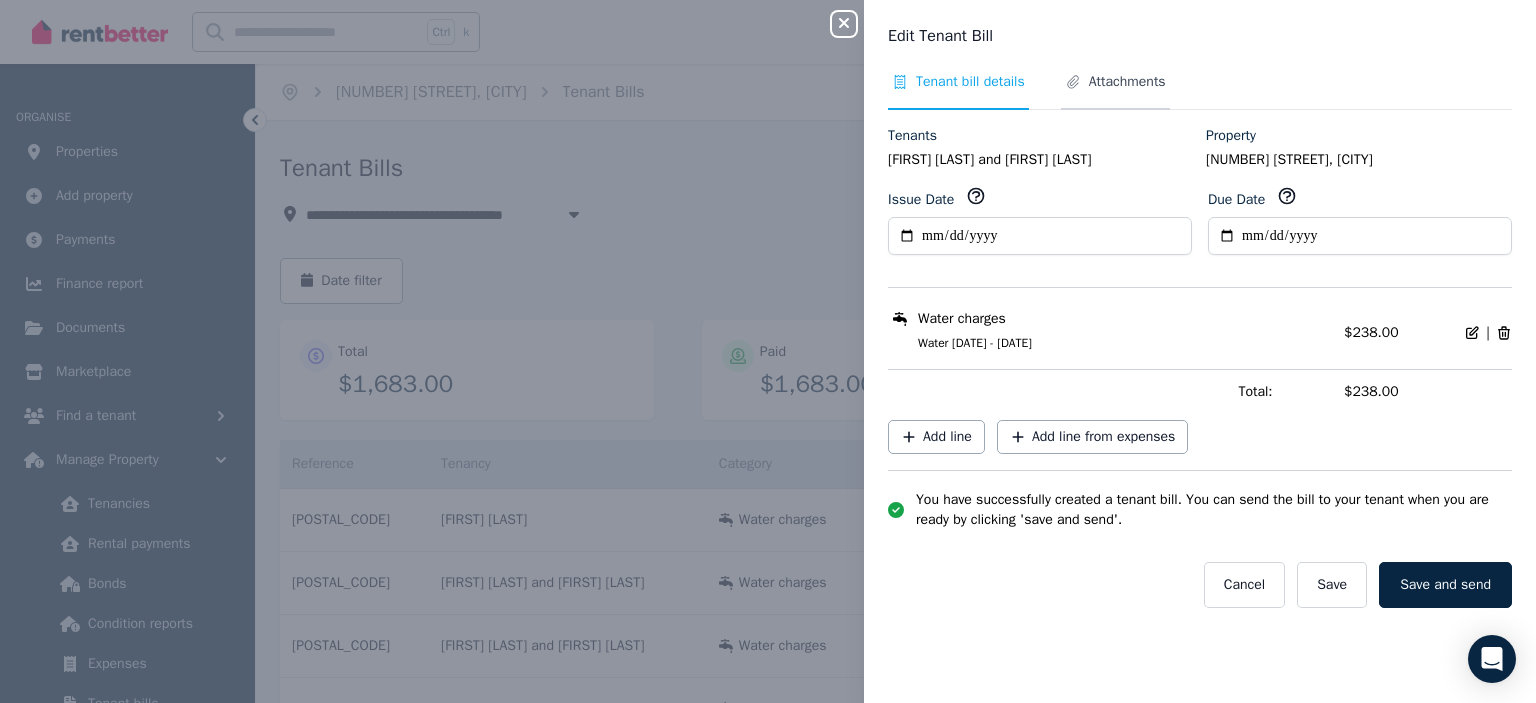 click on "Attachments" at bounding box center (1127, 82) 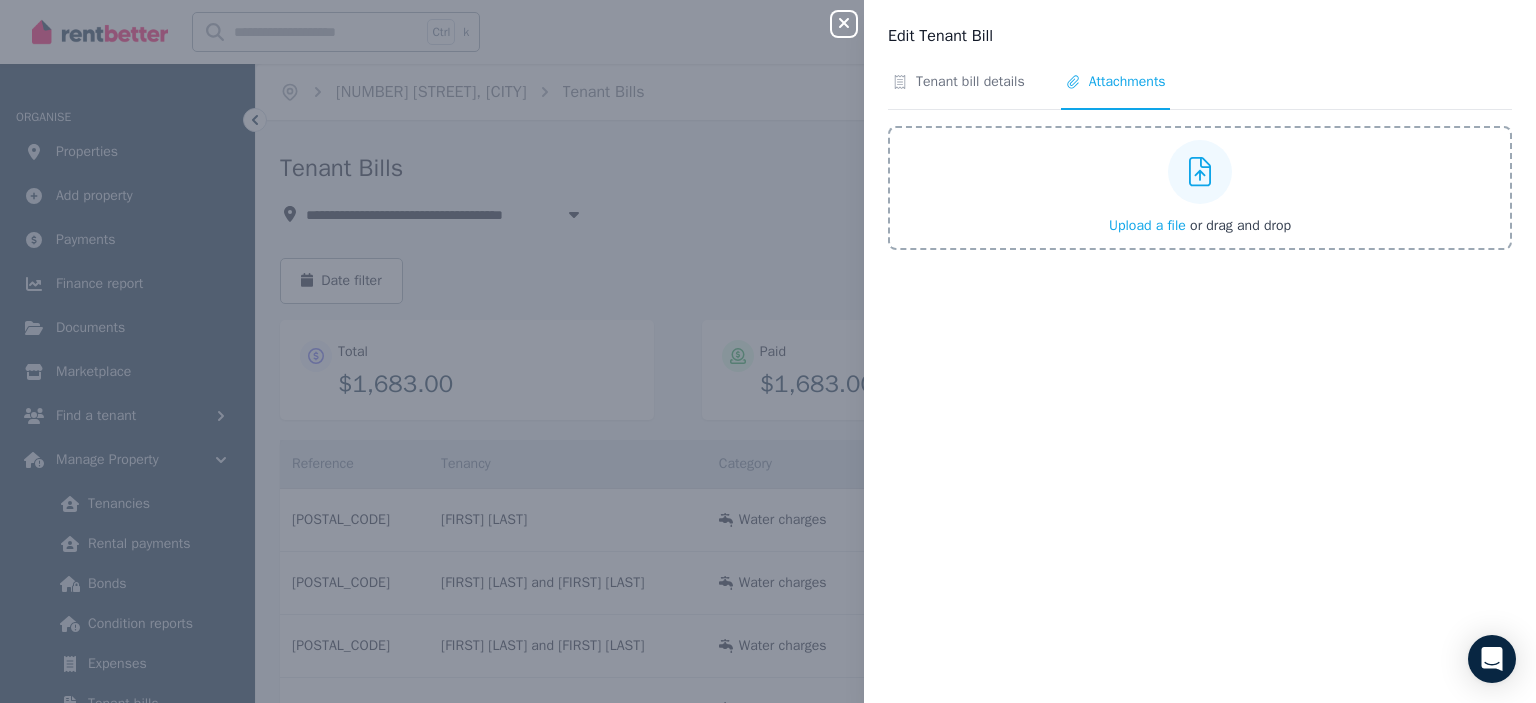 click on "Upload a file" at bounding box center [1147, 225] 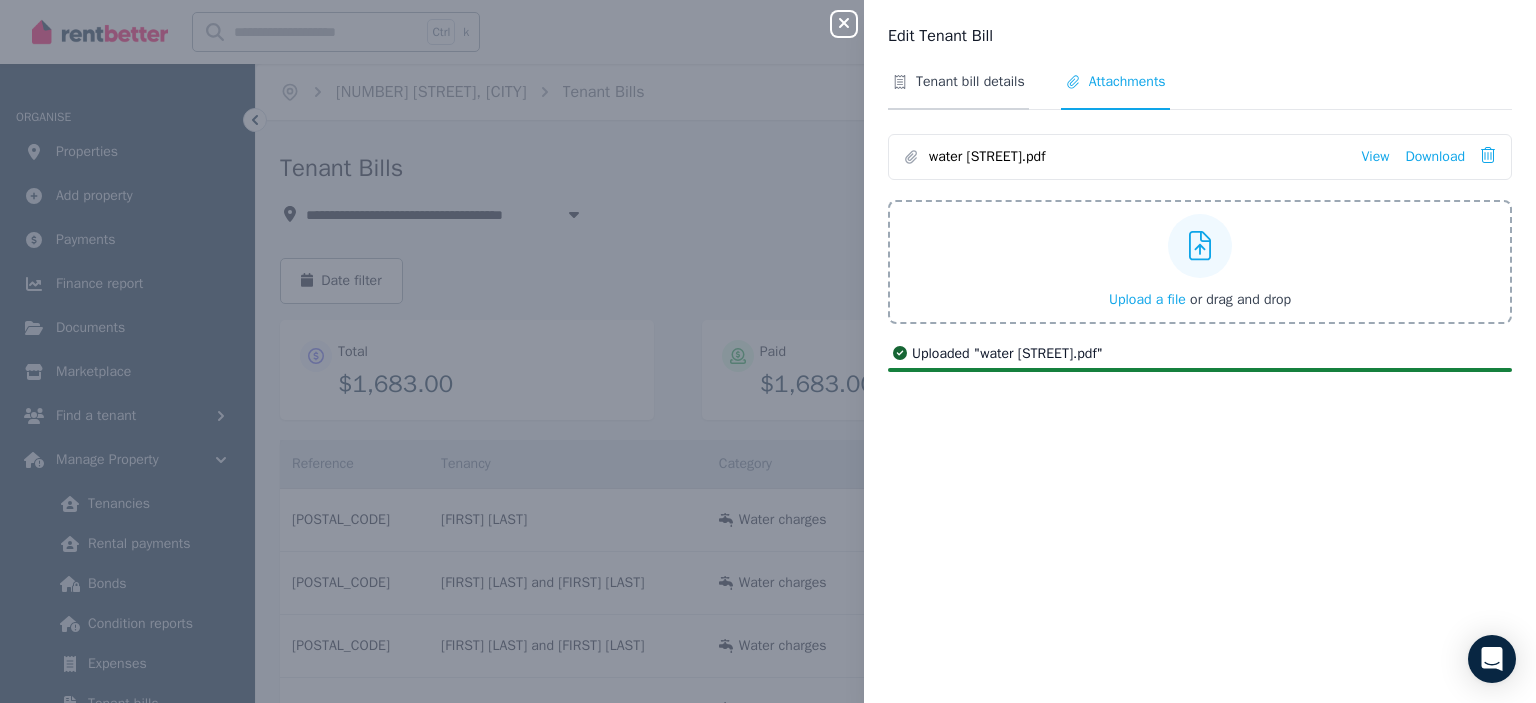 click on "Tenant bill details" at bounding box center (970, 82) 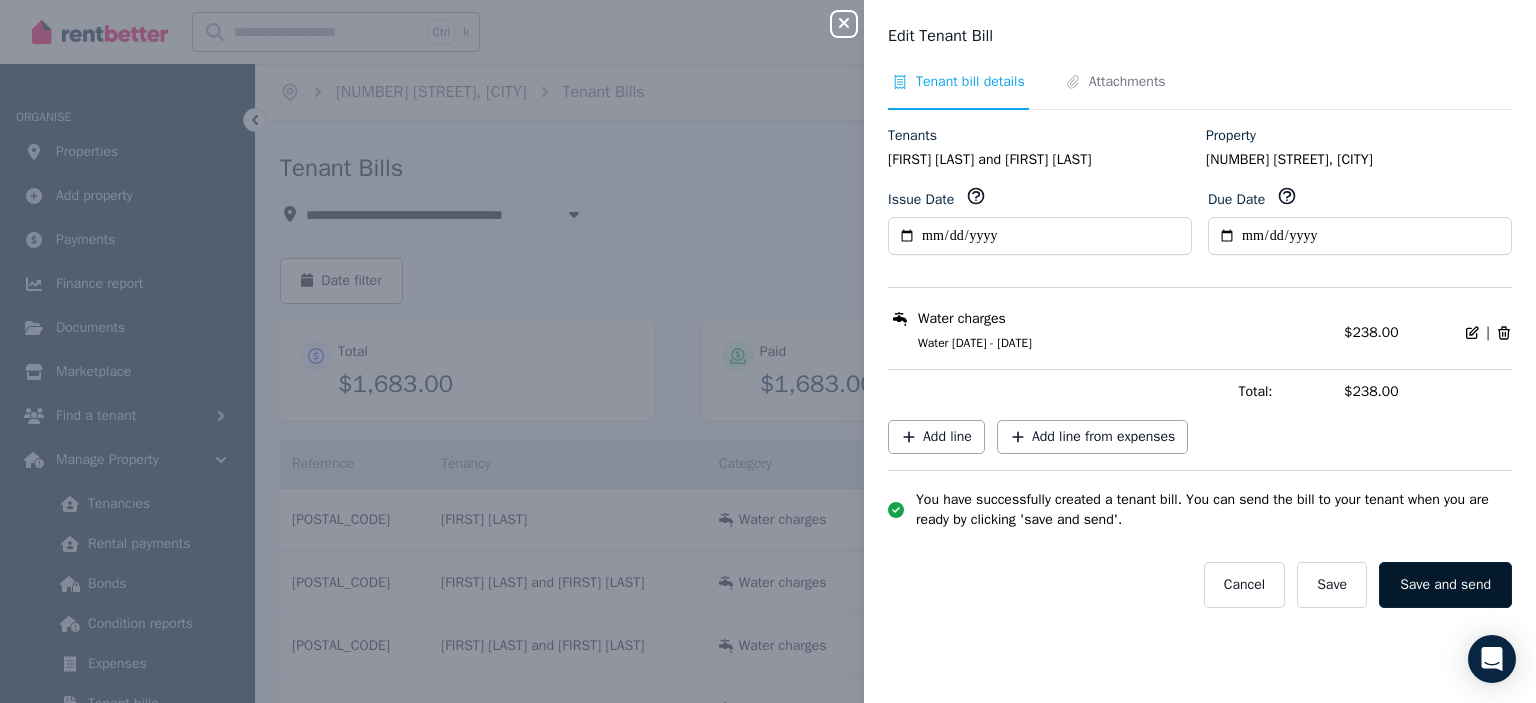 click on "Save and send" at bounding box center [1445, 585] 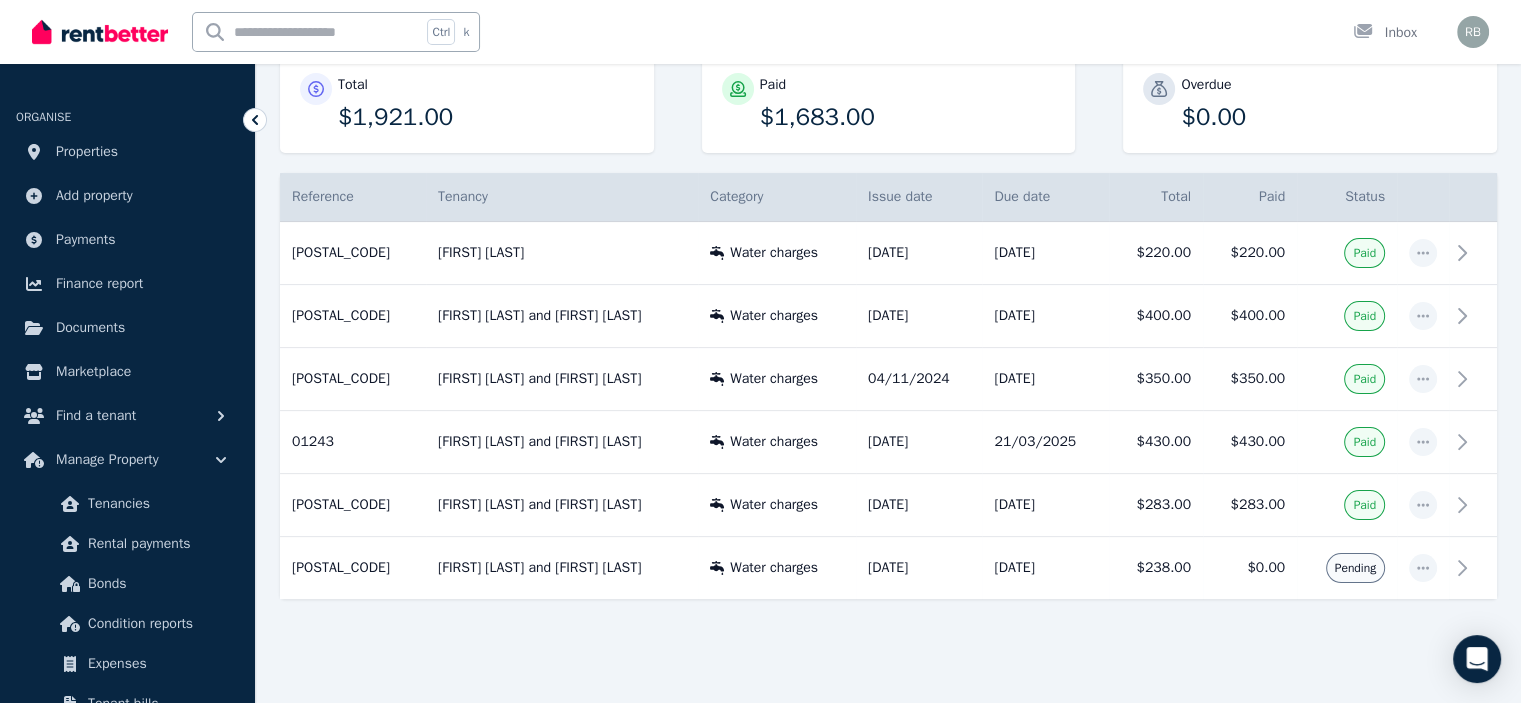 scroll, scrollTop: 0, scrollLeft: 0, axis: both 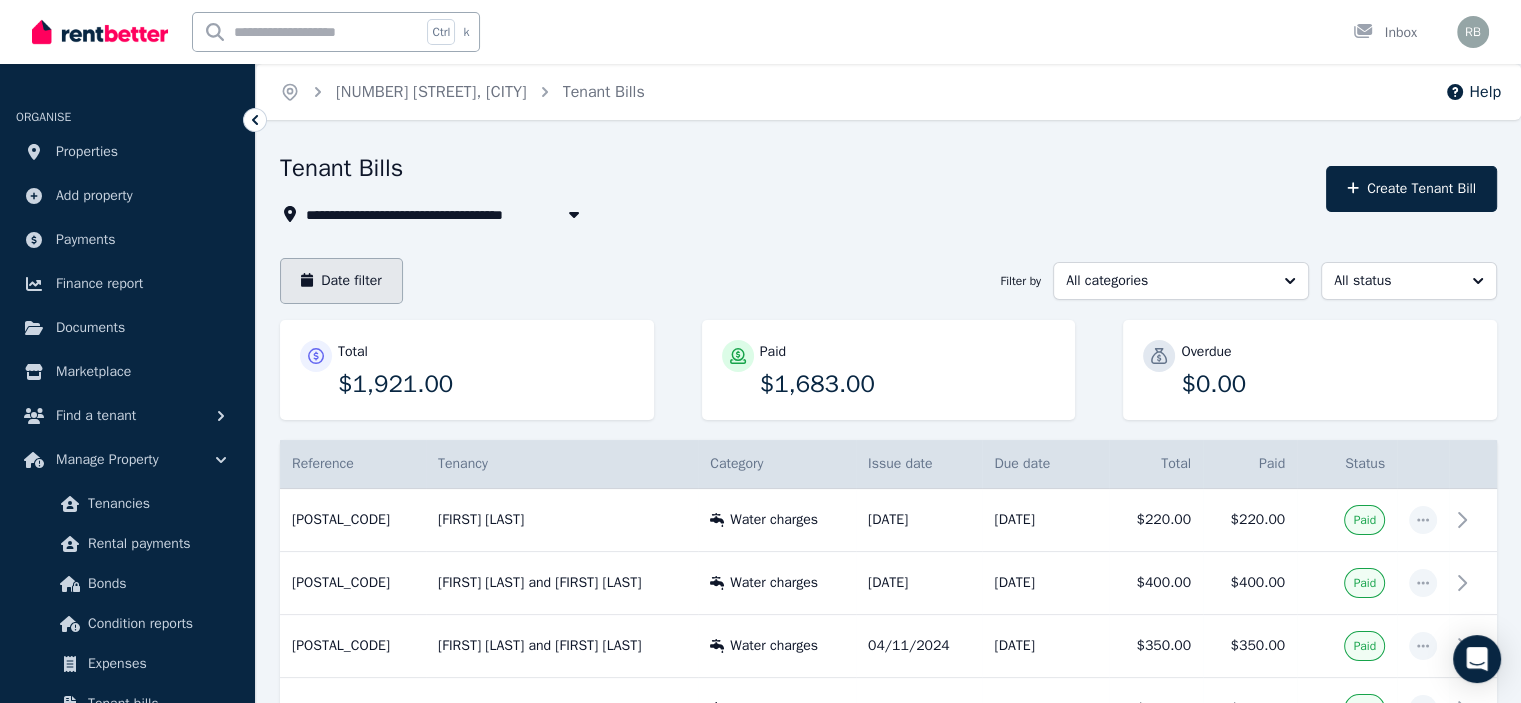 click on "Date filter" at bounding box center (341, 281) 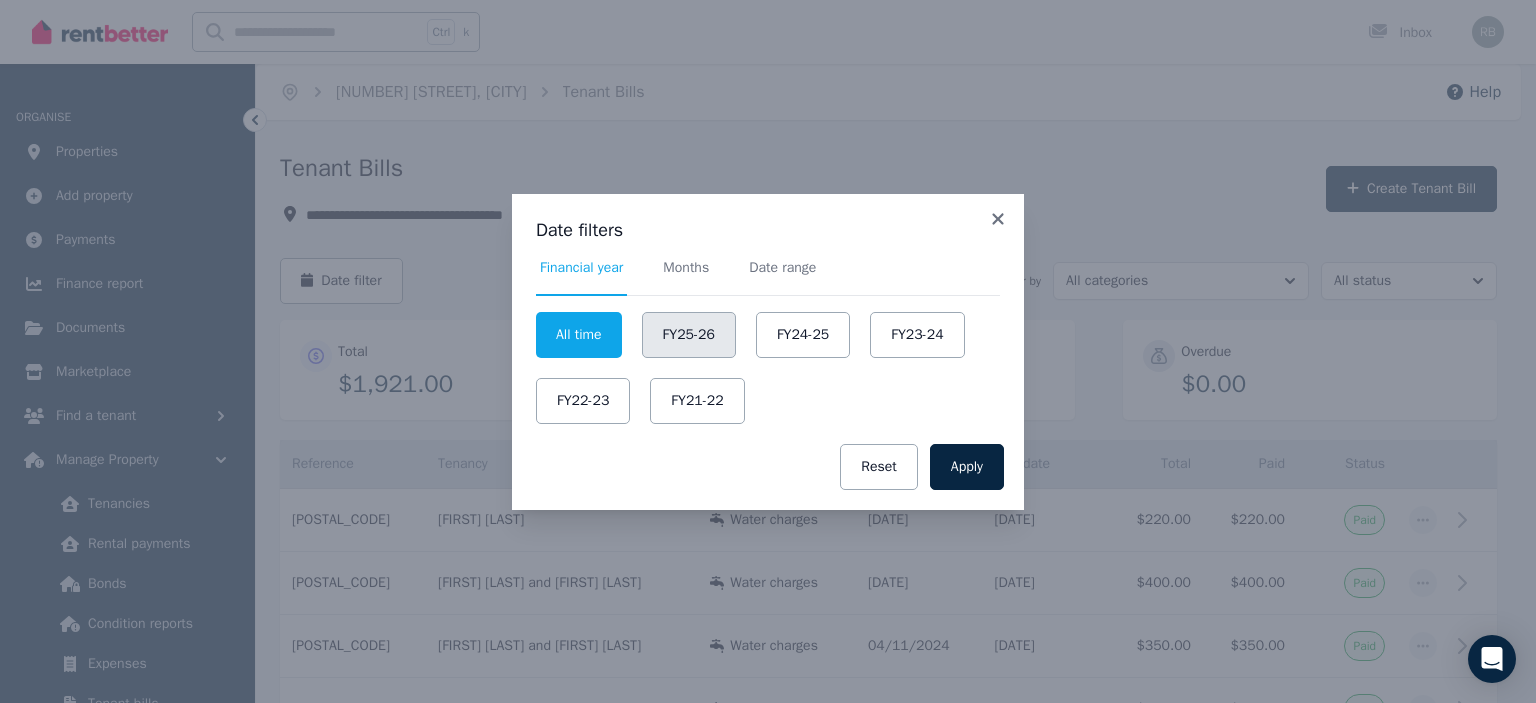 click on "FY25-26" at bounding box center [689, 335] 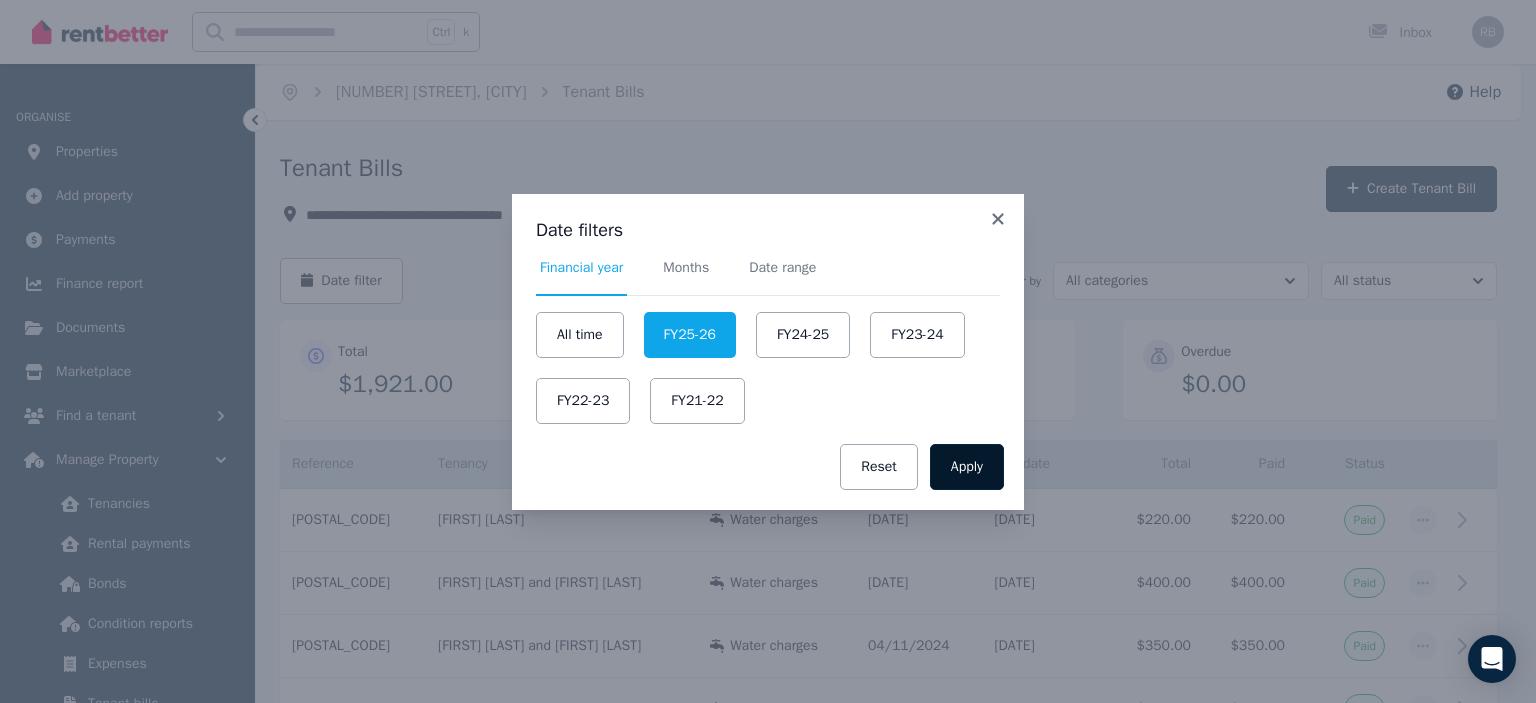 click on "Apply" at bounding box center (967, 467) 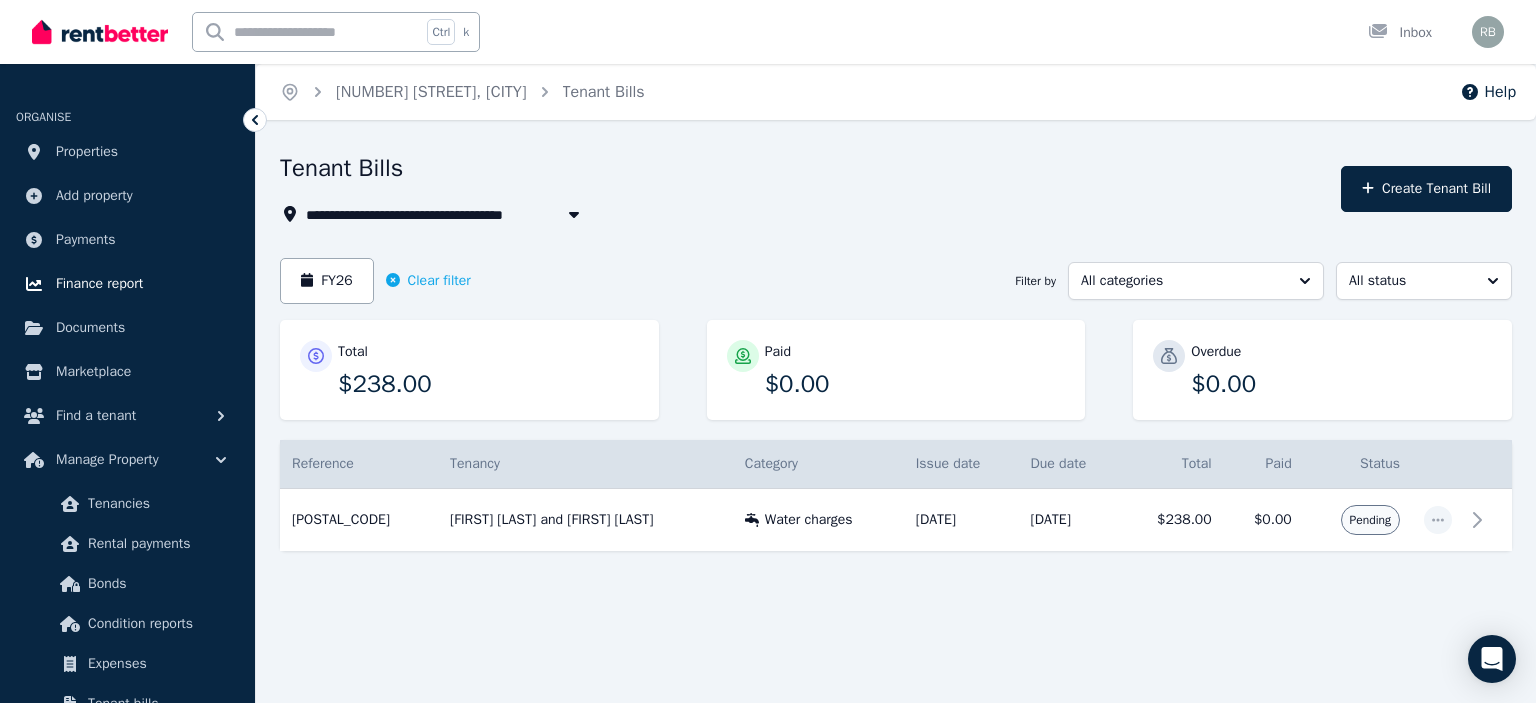 click on "Finance report" at bounding box center (99, 284) 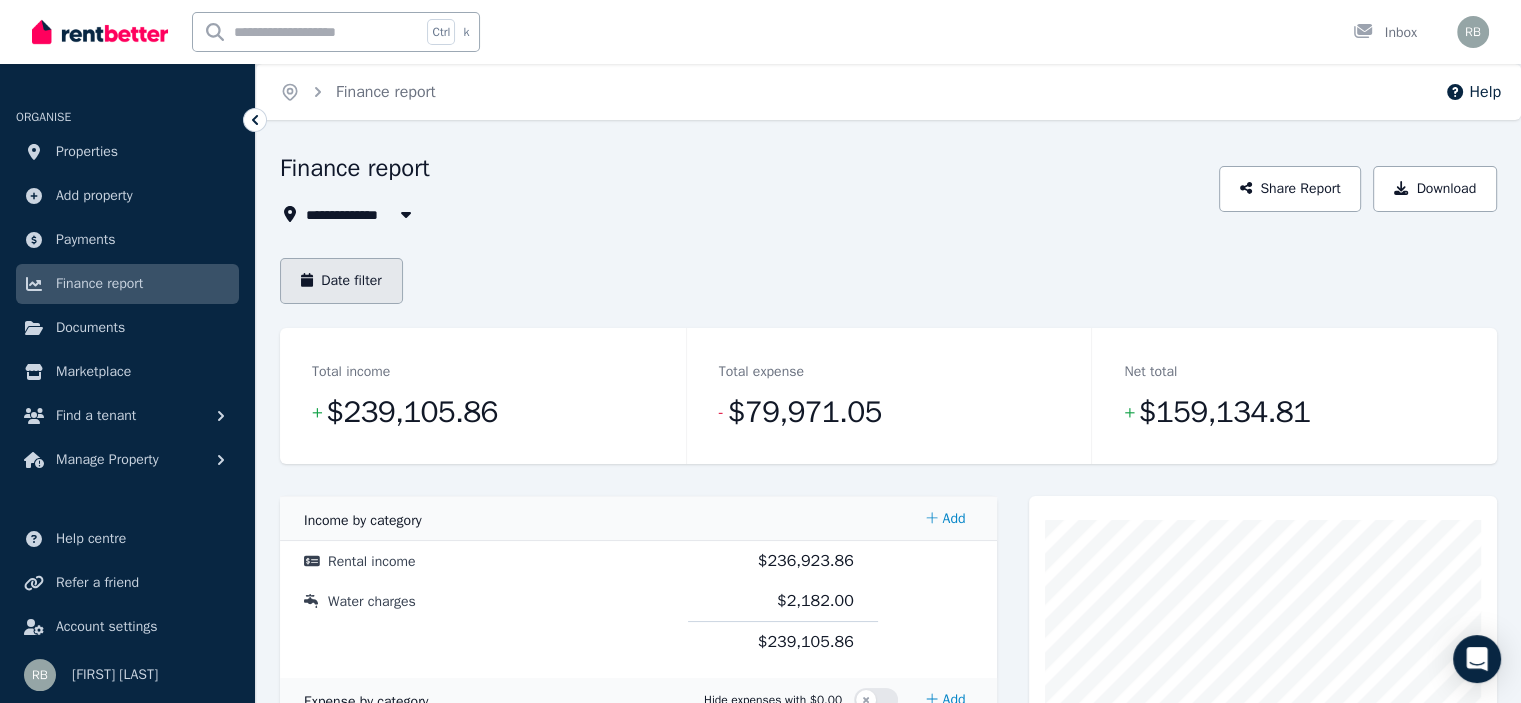 click on "Date filter" at bounding box center [341, 281] 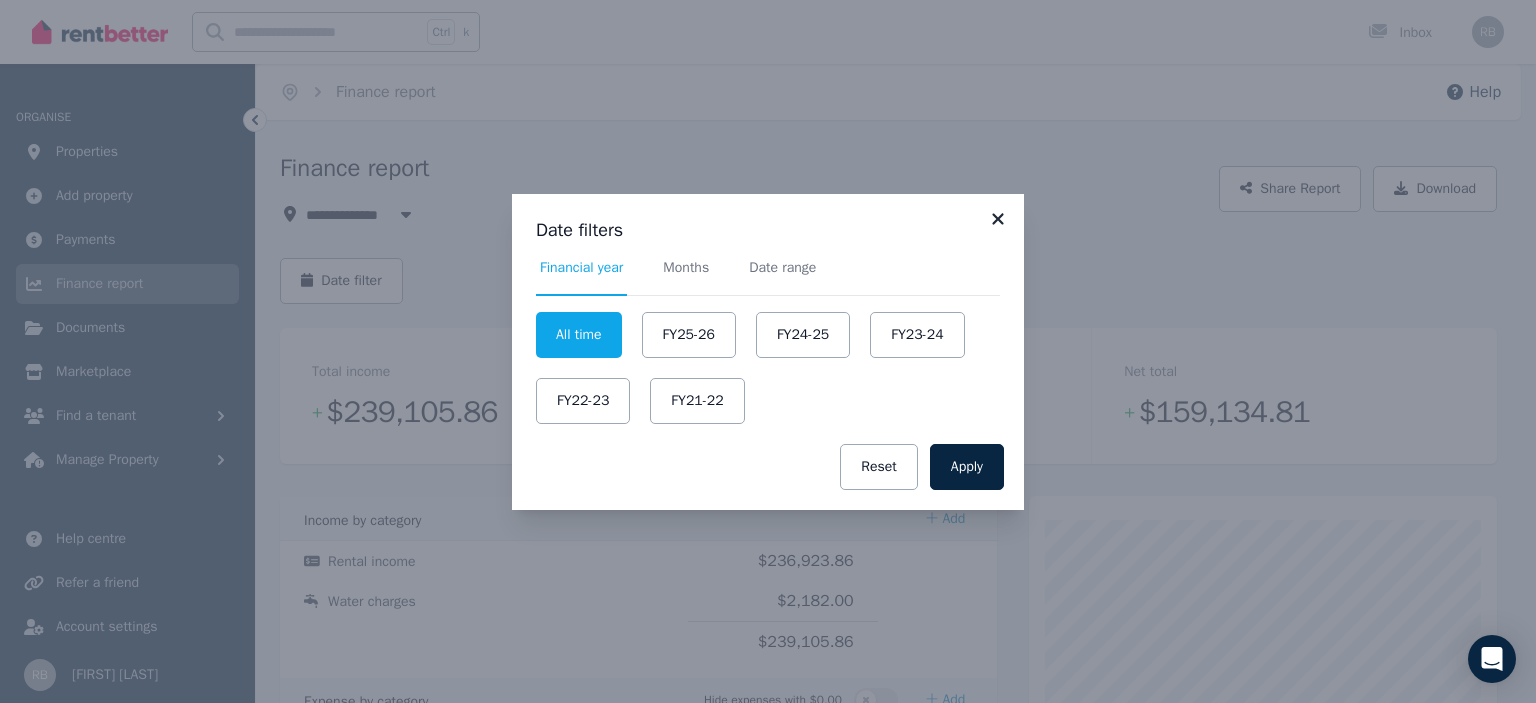 click 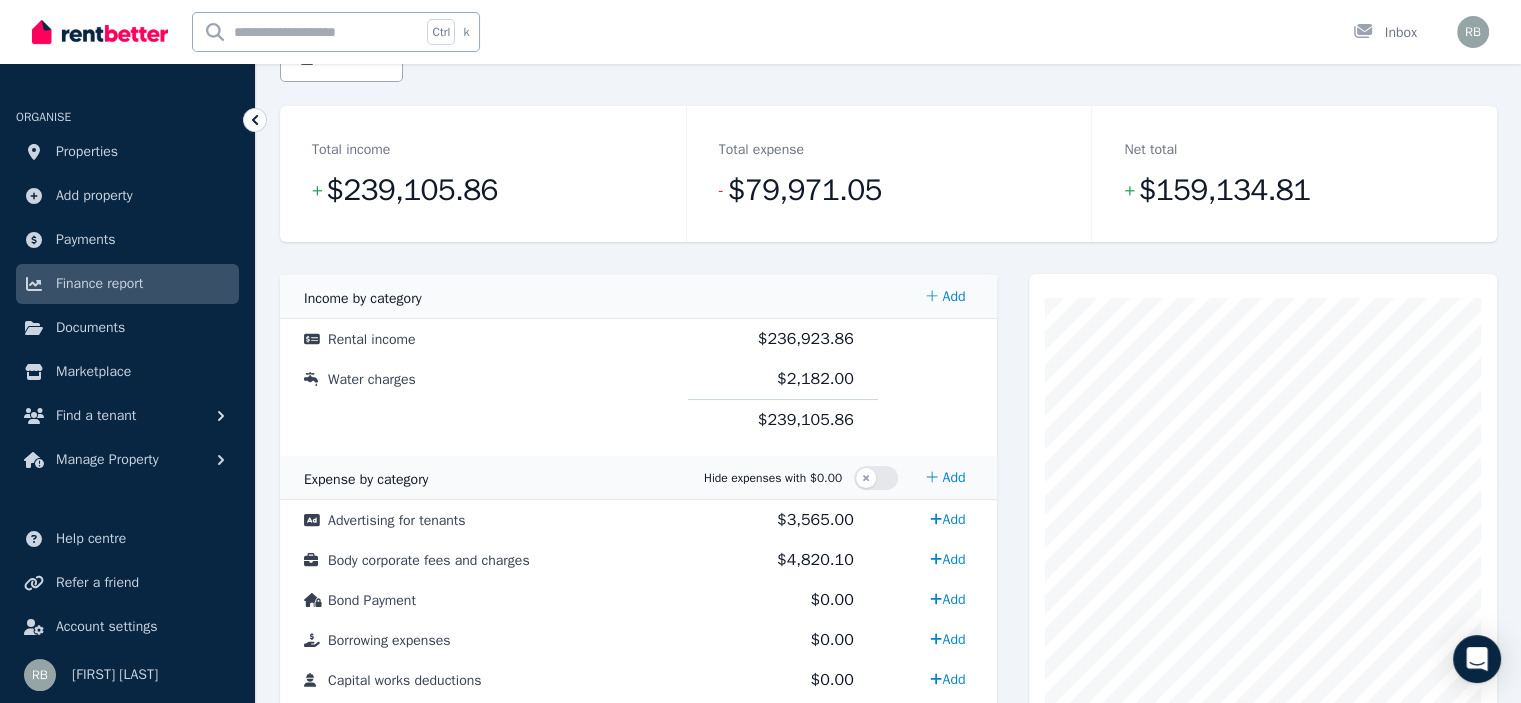 scroll, scrollTop: 0, scrollLeft: 0, axis: both 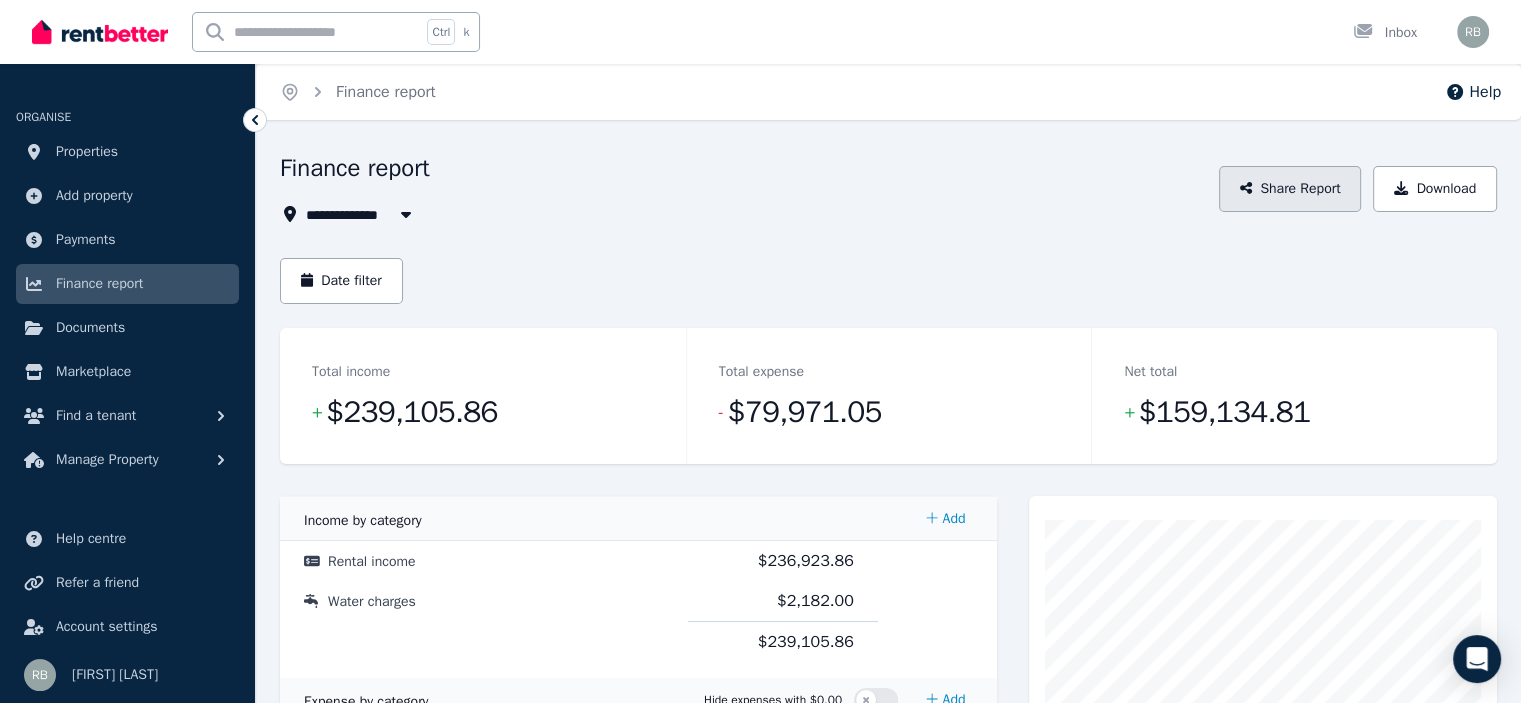 click on "Share Report" at bounding box center (1290, 189) 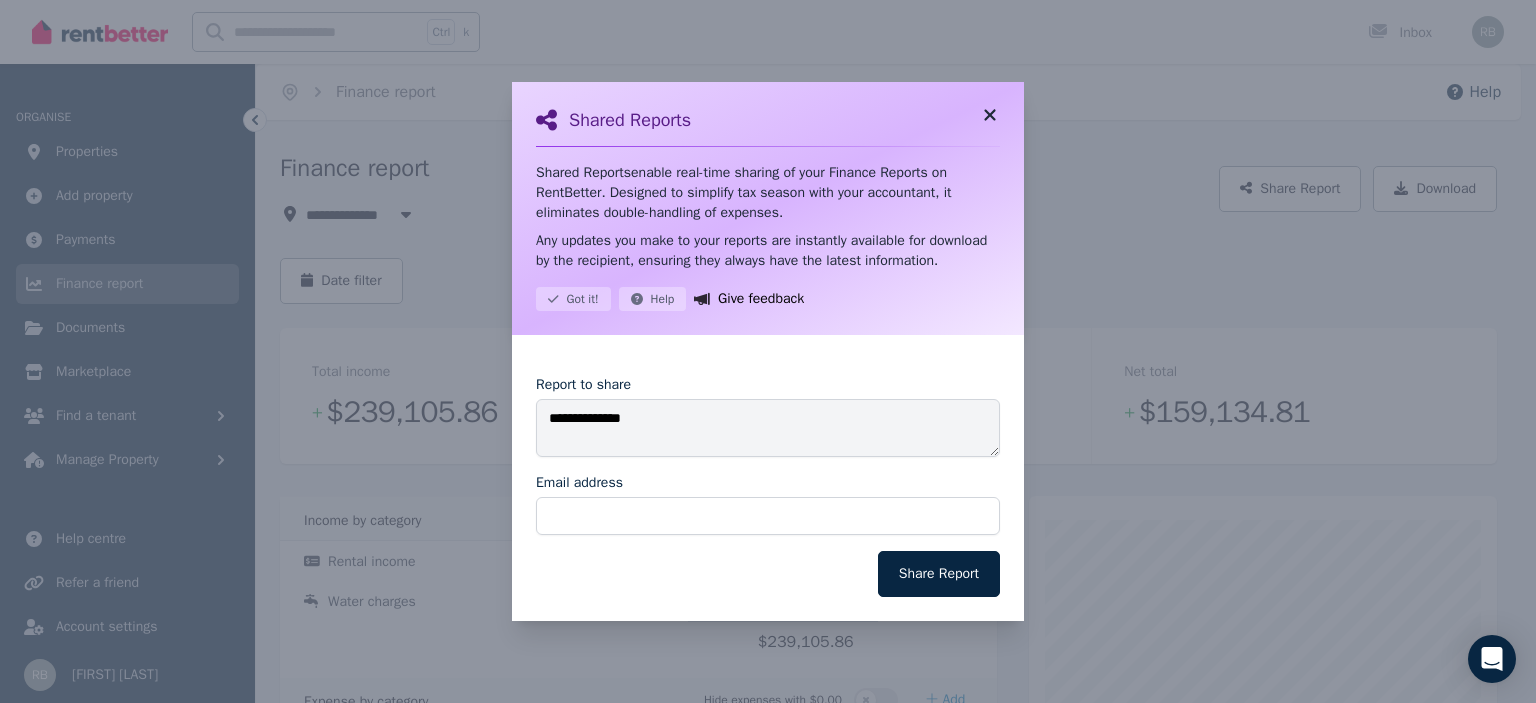 click 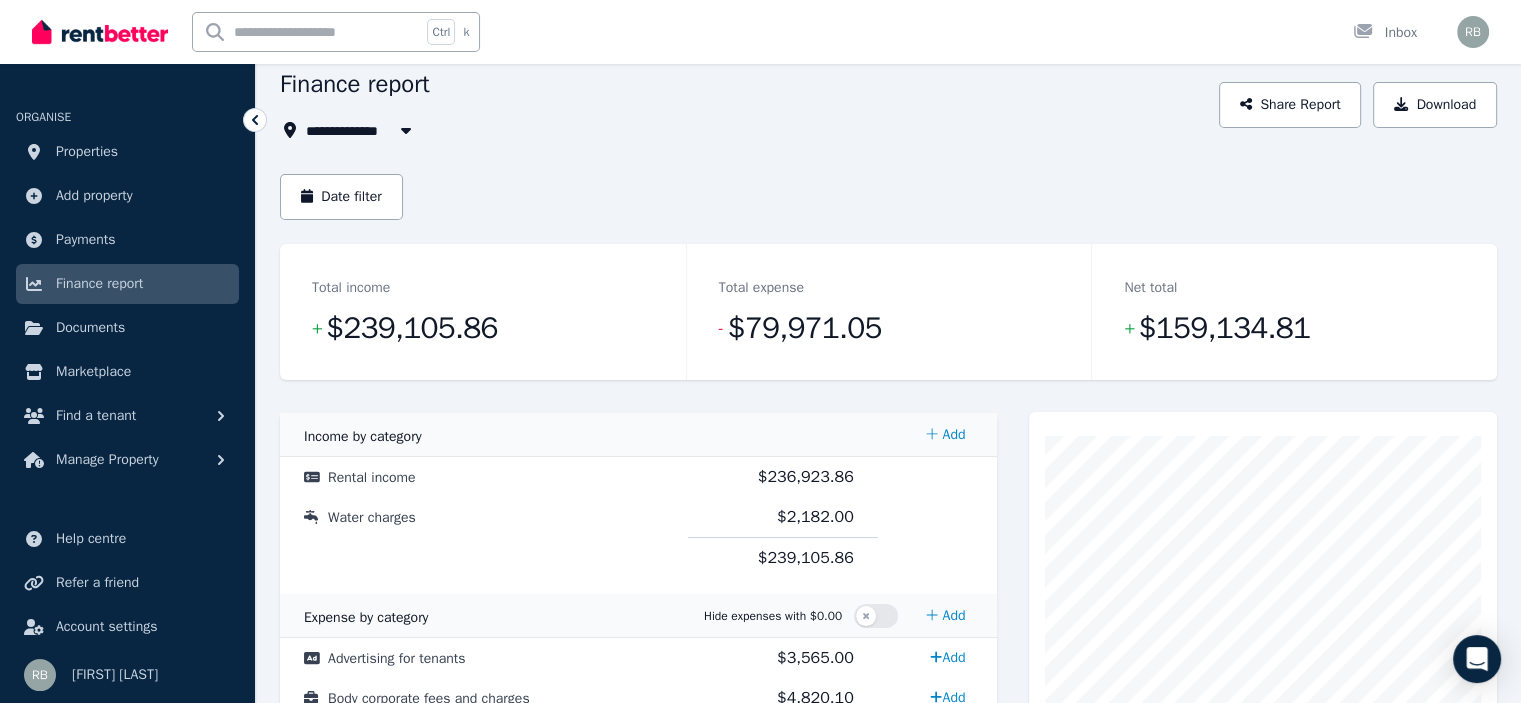scroll, scrollTop: 0, scrollLeft: 0, axis: both 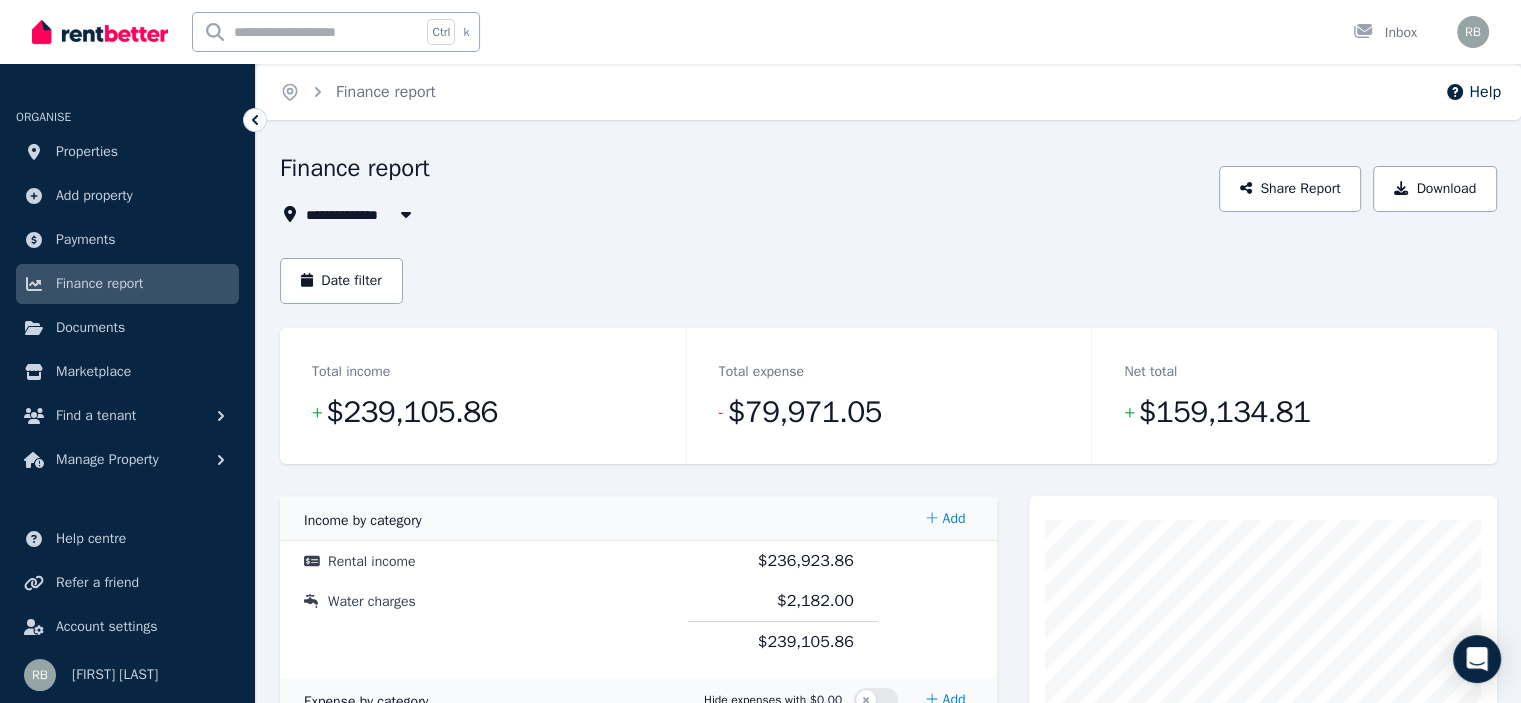 click 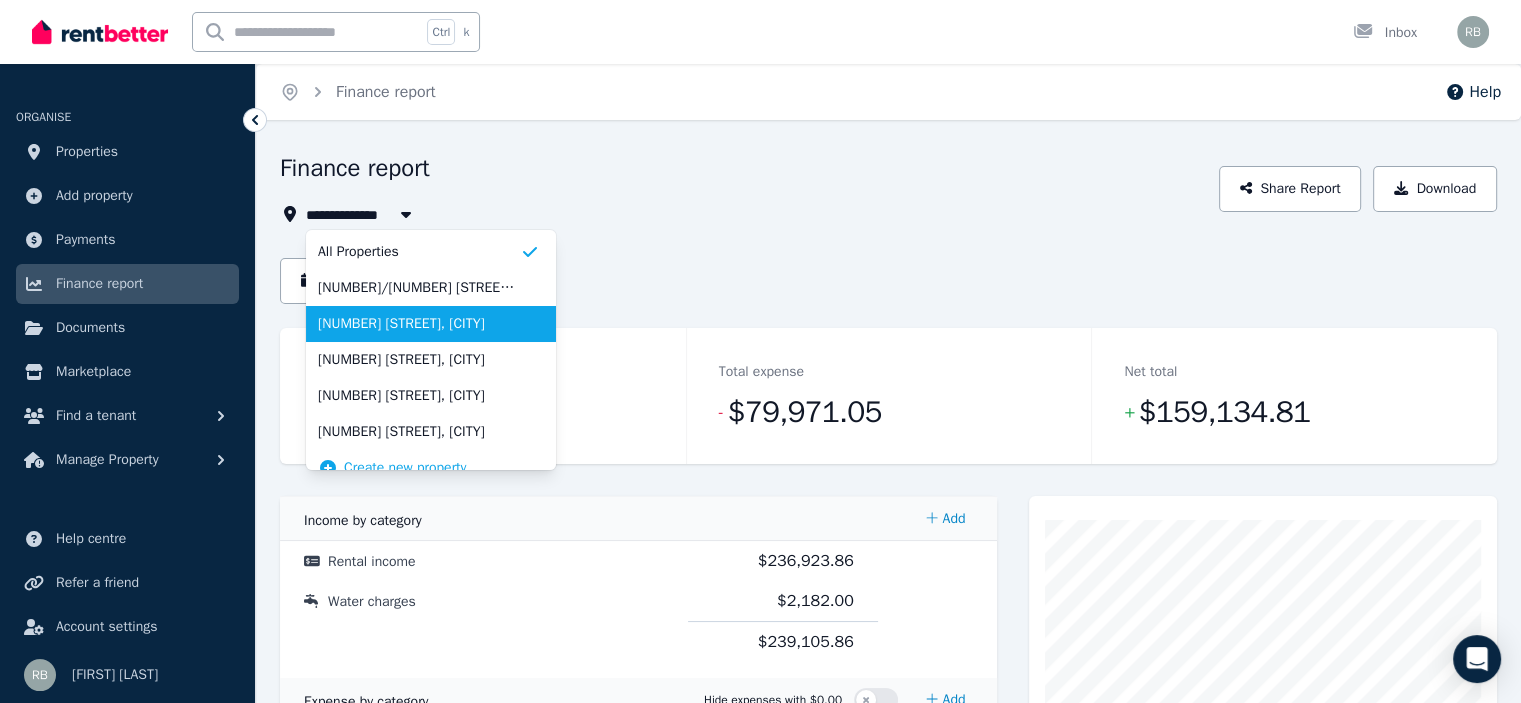 click on "[NUMBER] [STREET], [CITY]" at bounding box center (419, 324) 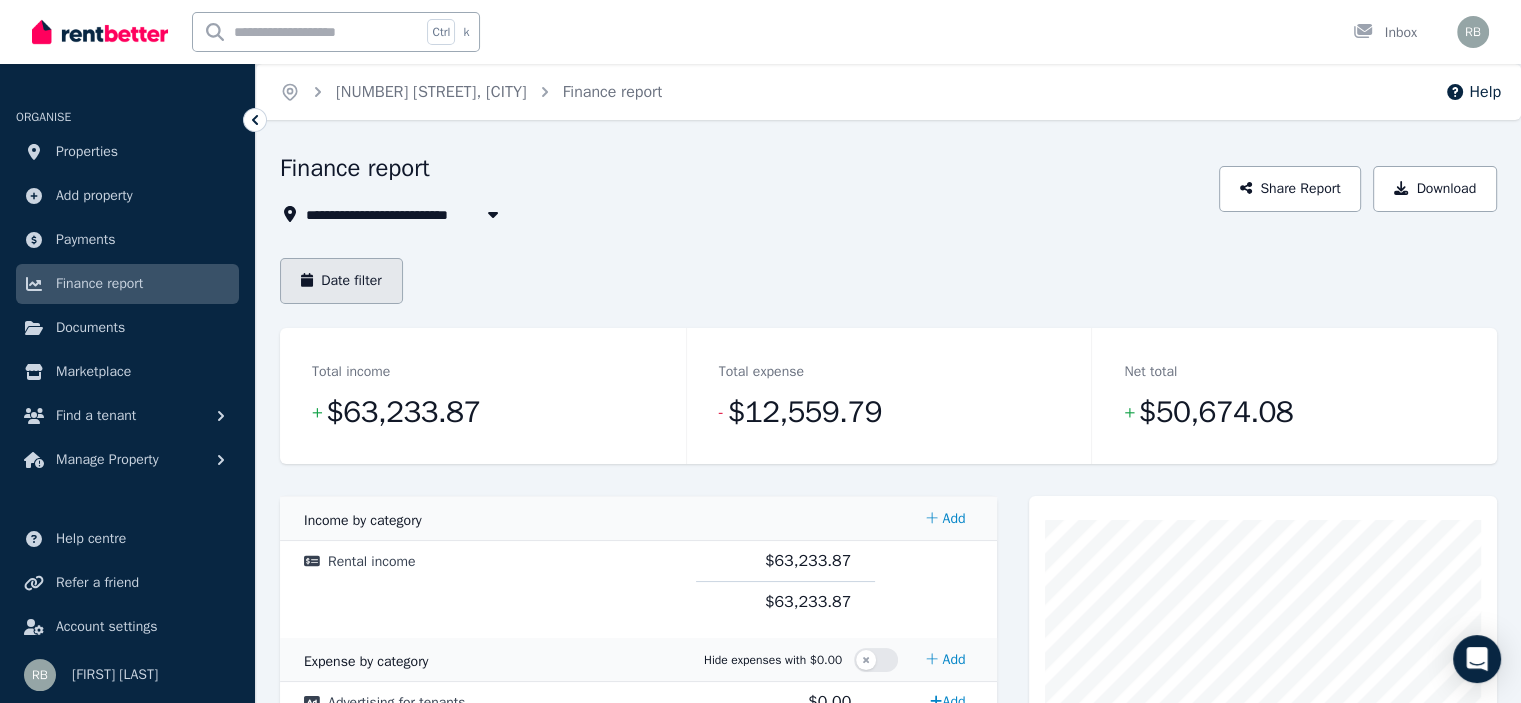 click on "Date filter" at bounding box center (341, 281) 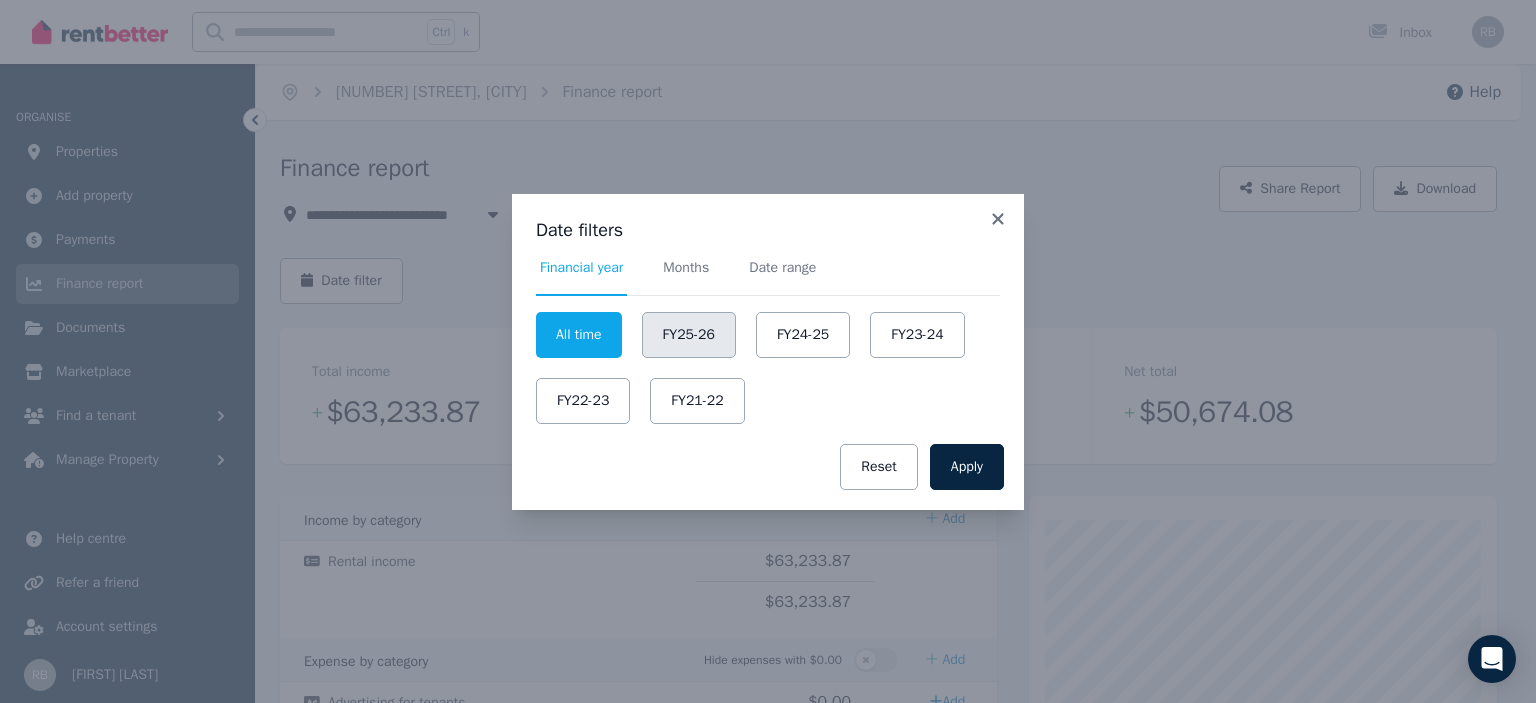 click on "FY25-26" at bounding box center (689, 335) 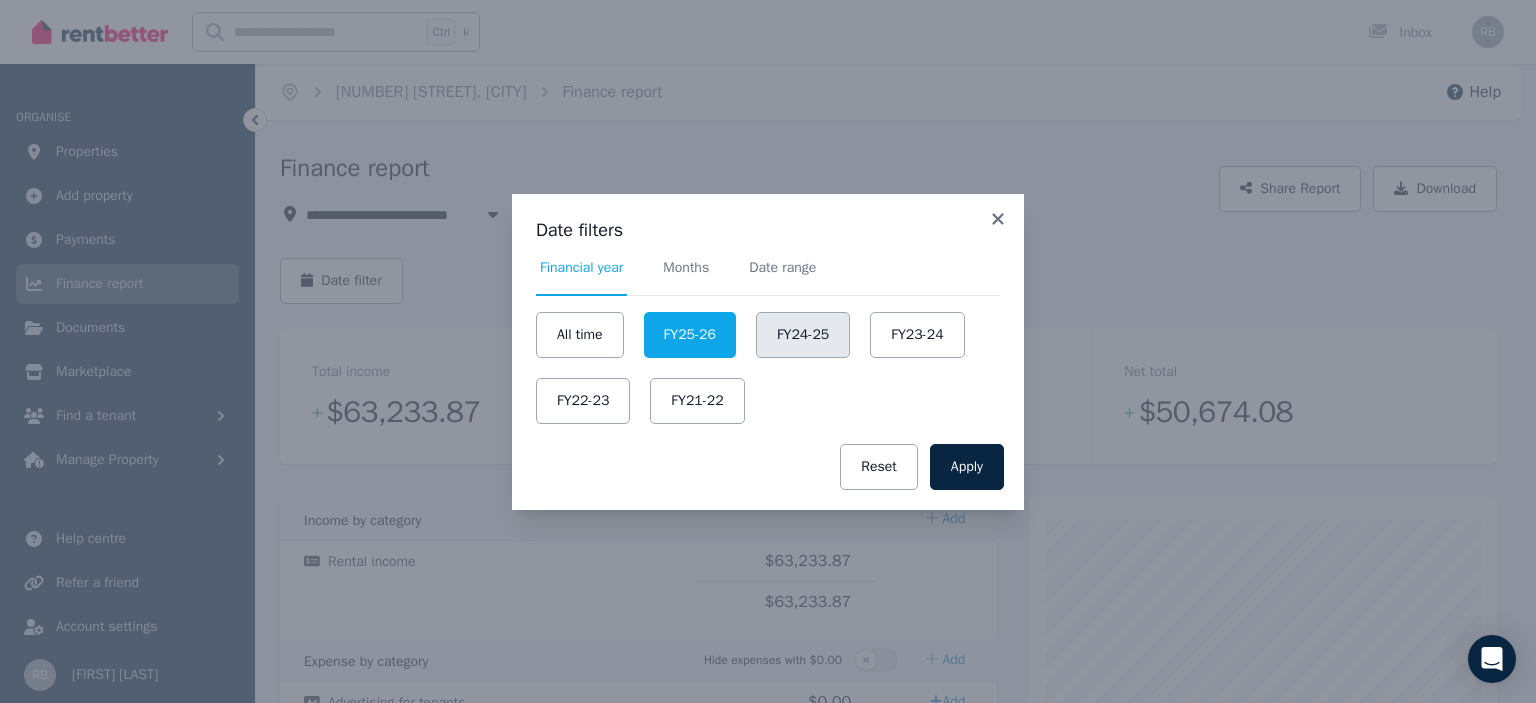 click on "FY24-25" at bounding box center [803, 335] 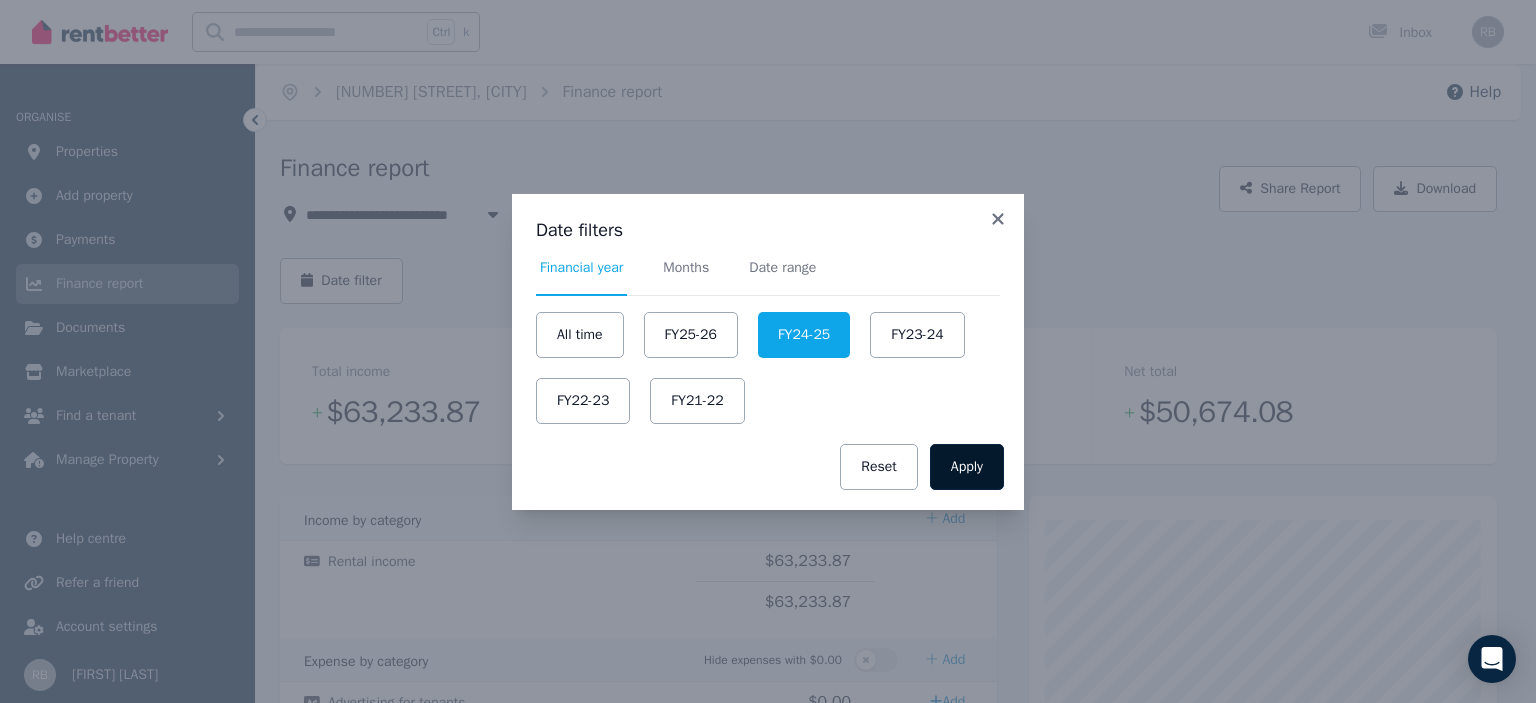 click on "Apply" at bounding box center (967, 467) 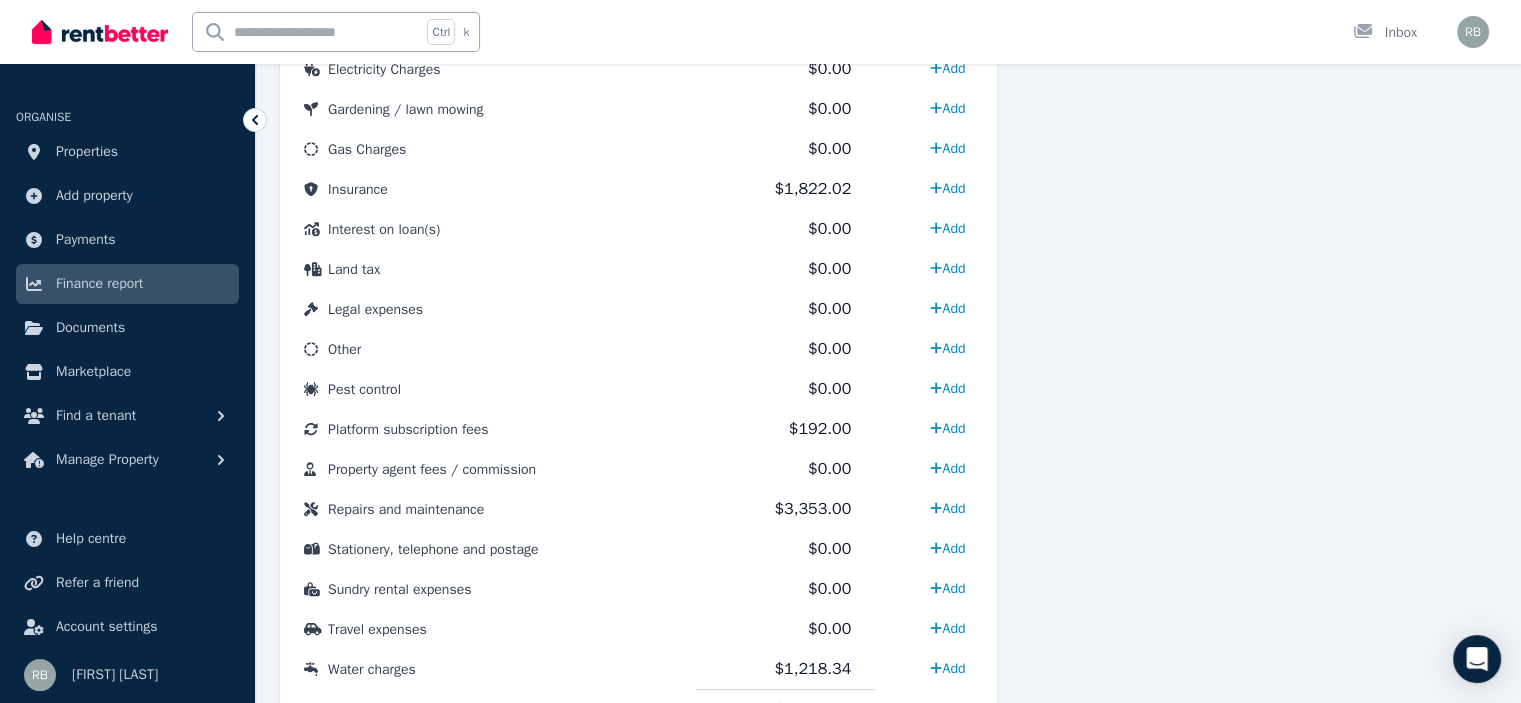 scroll, scrollTop: 1047, scrollLeft: 0, axis: vertical 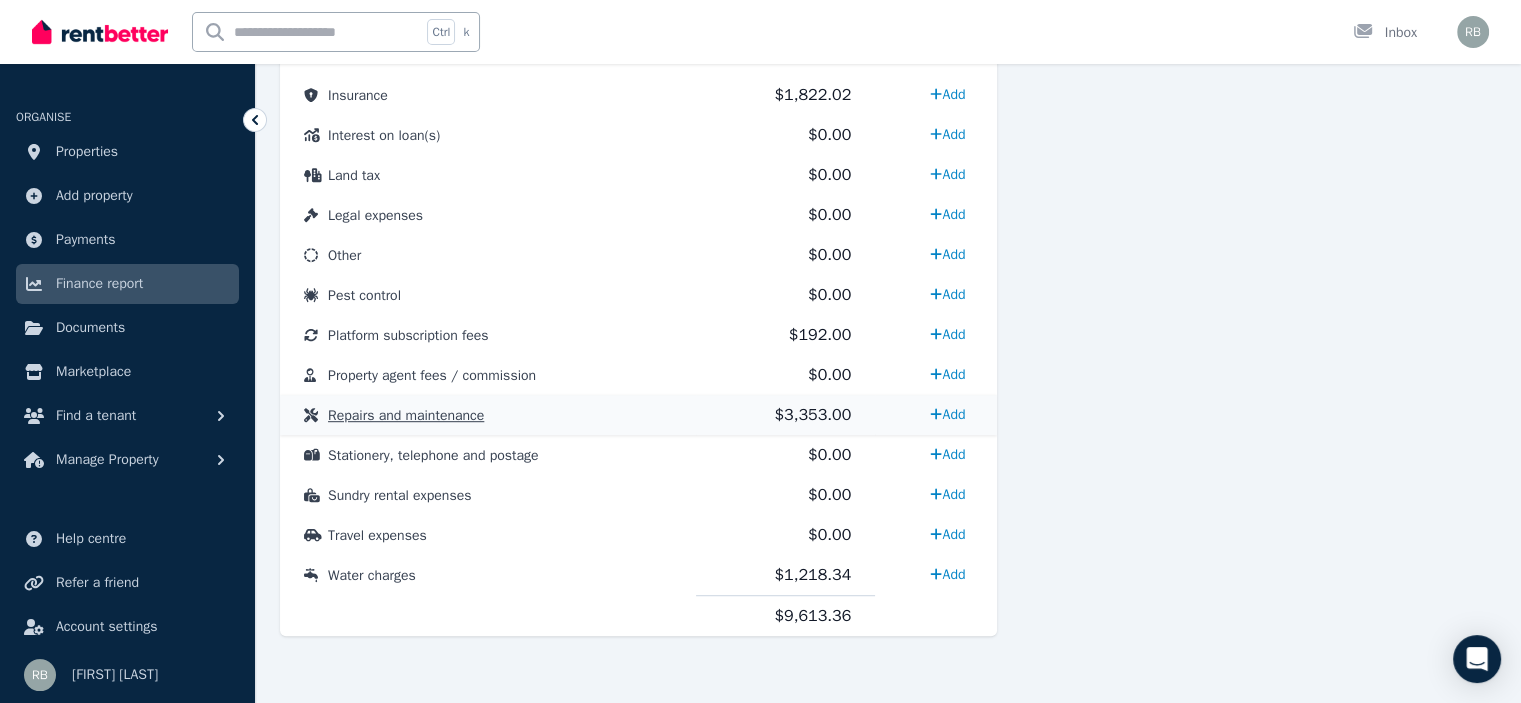 click on "Repairs and maintenance" at bounding box center [406, 415] 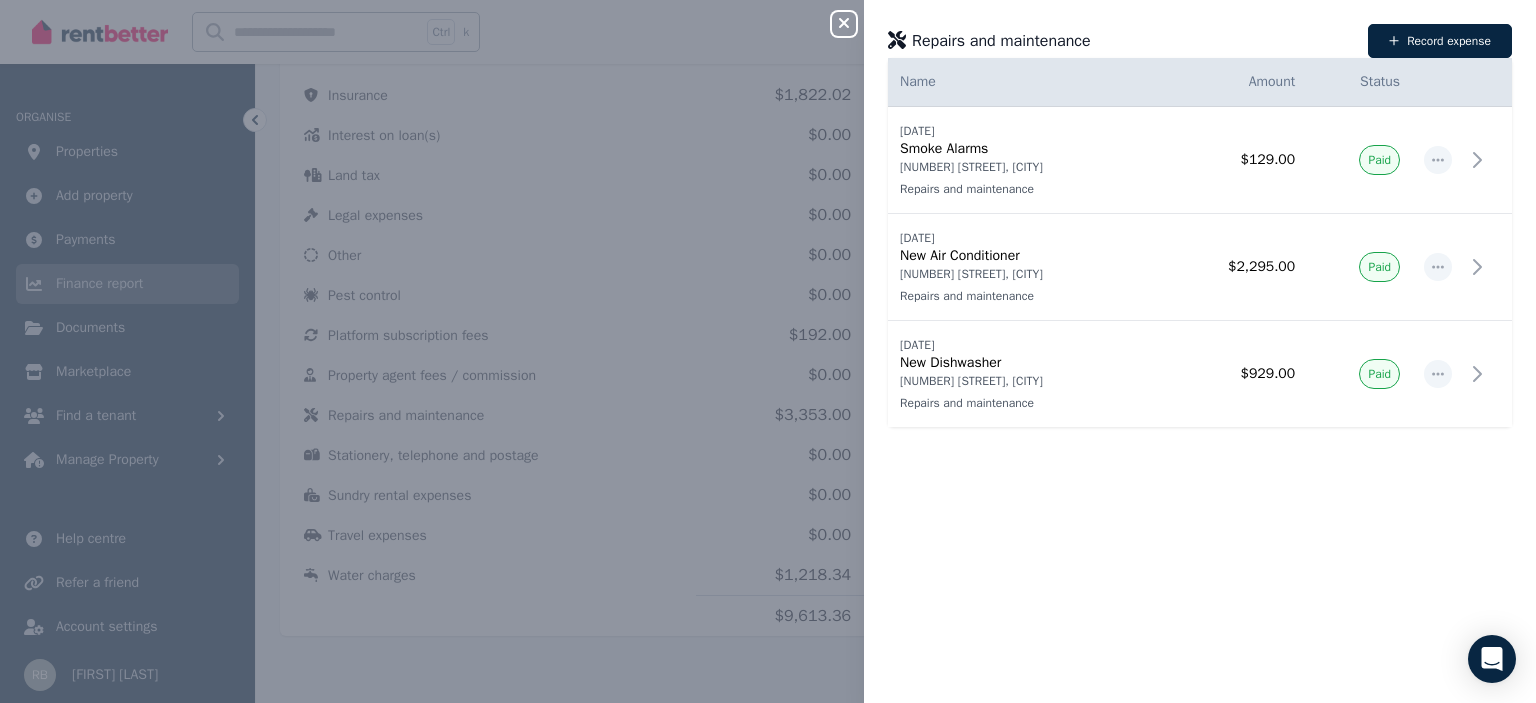 click 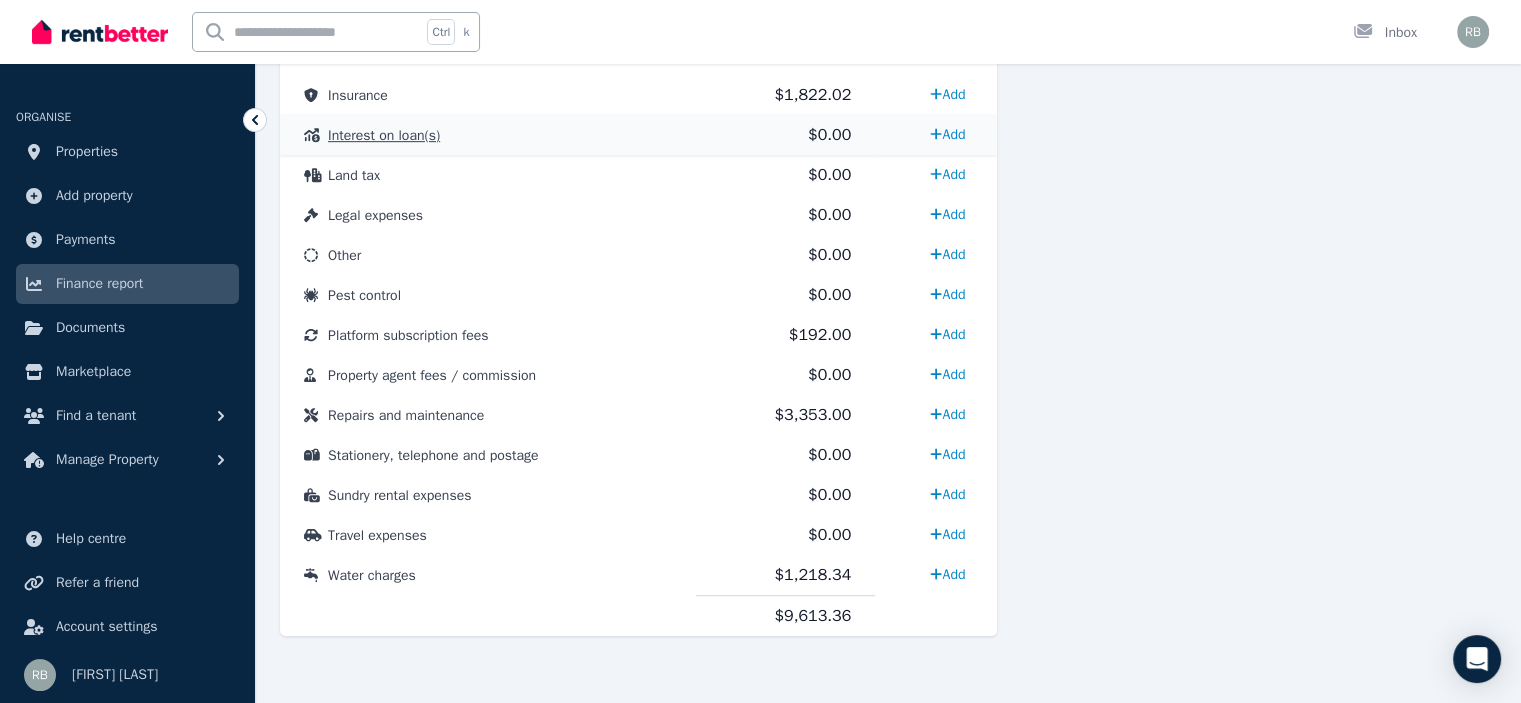 click on "Interest on loan(s)" at bounding box center (384, 135) 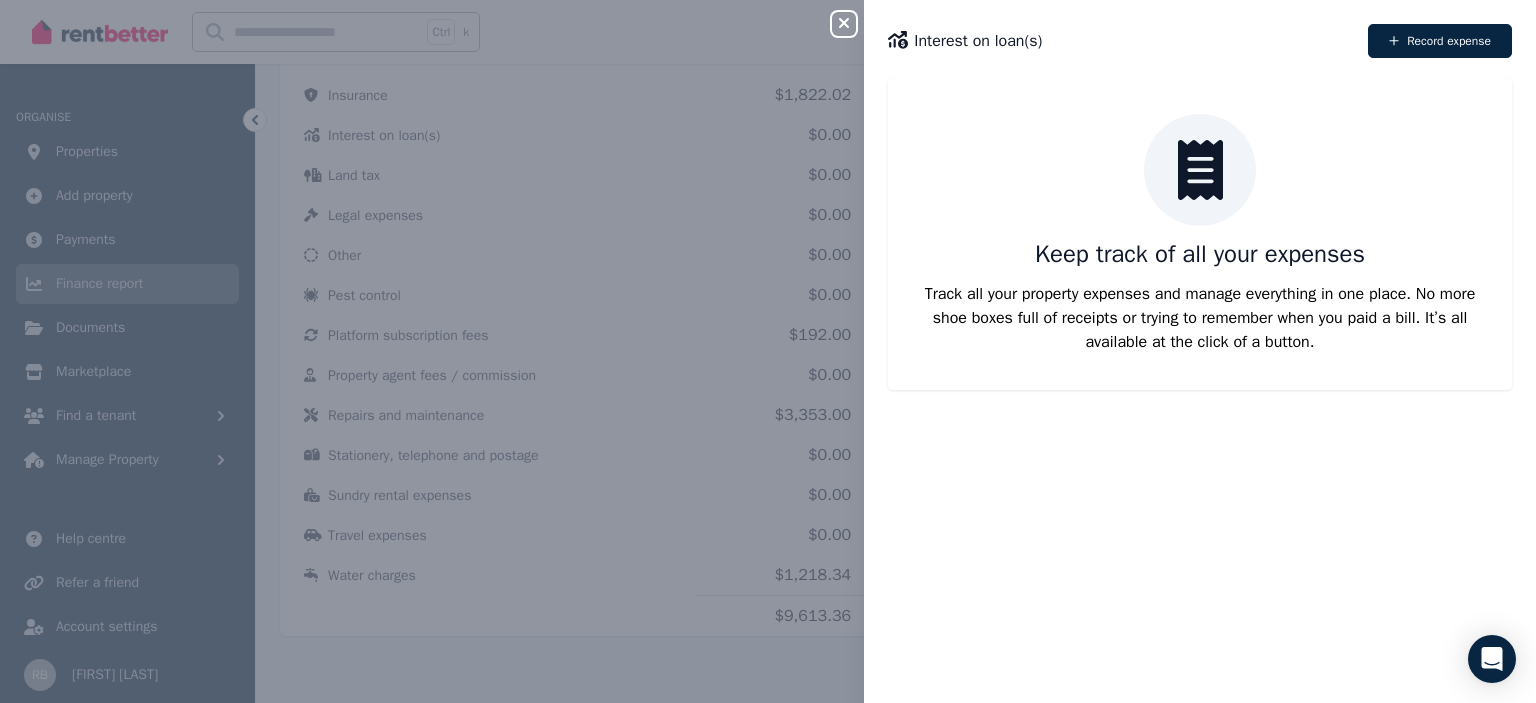 click 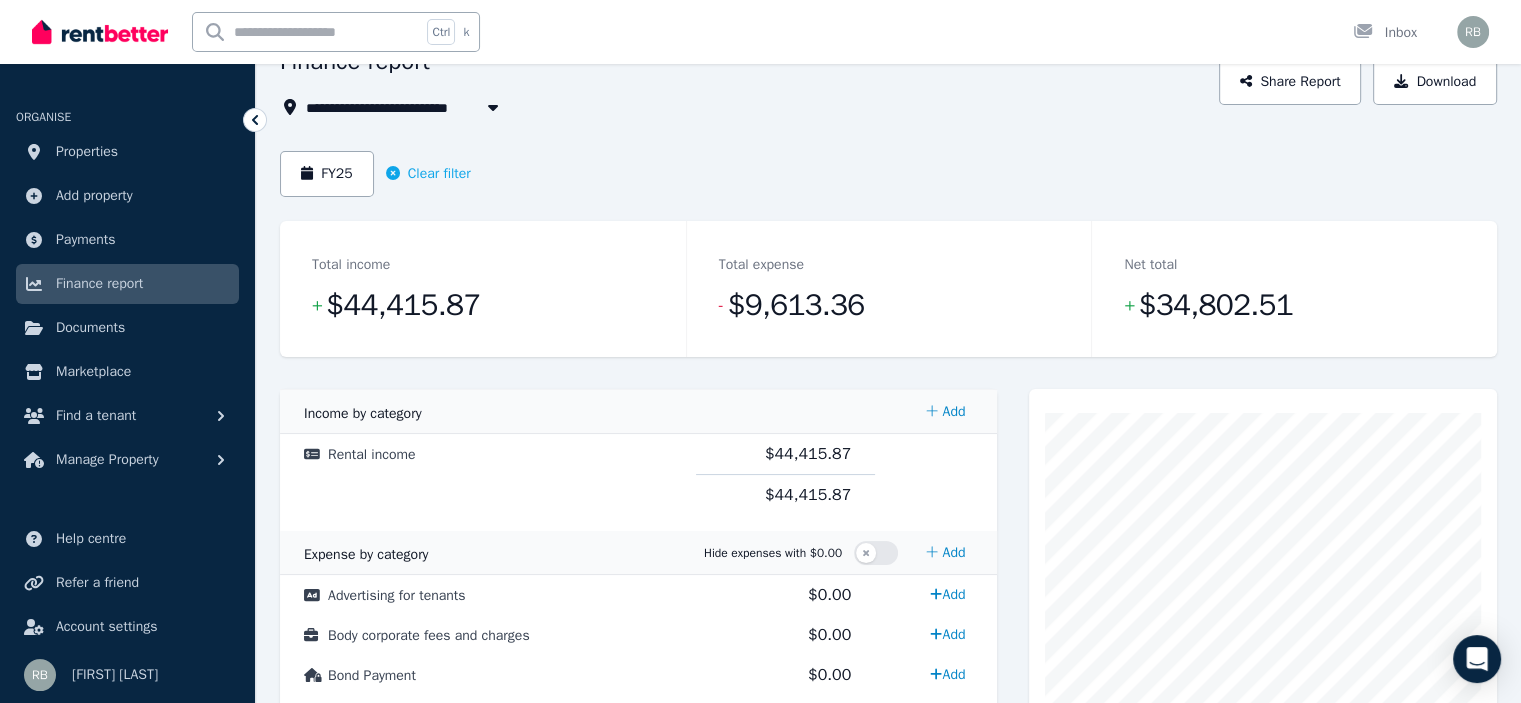 scroll, scrollTop: 47, scrollLeft: 0, axis: vertical 